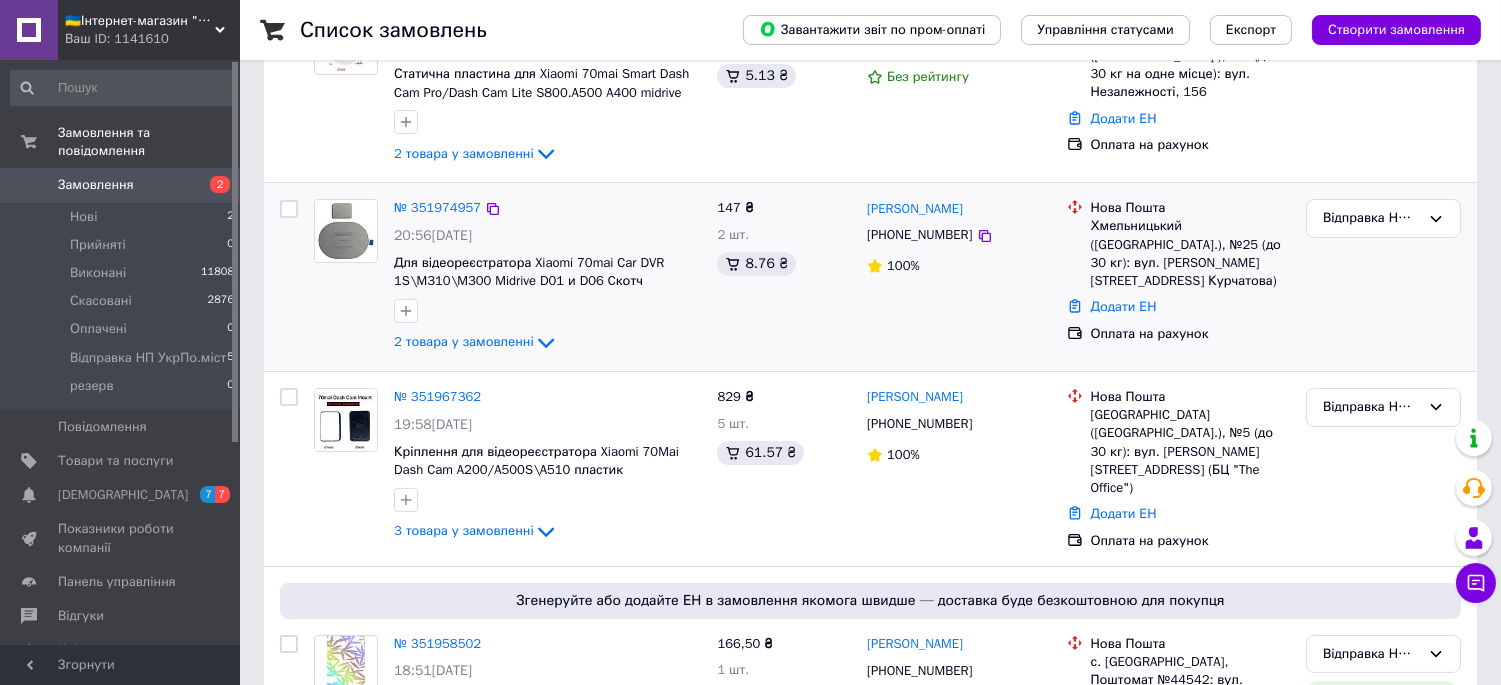 scroll, scrollTop: 222, scrollLeft: 0, axis: vertical 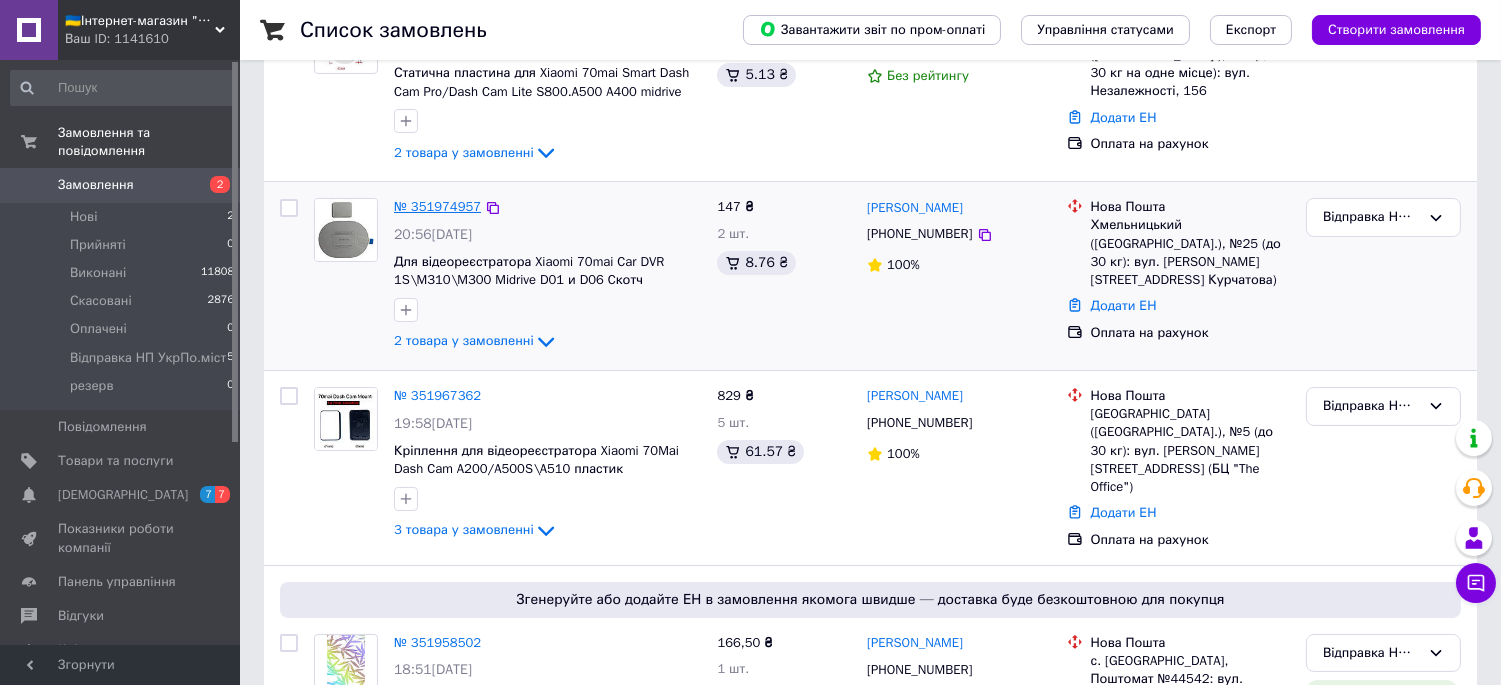 click on "№ 351974957" at bounding box center [437, 206] 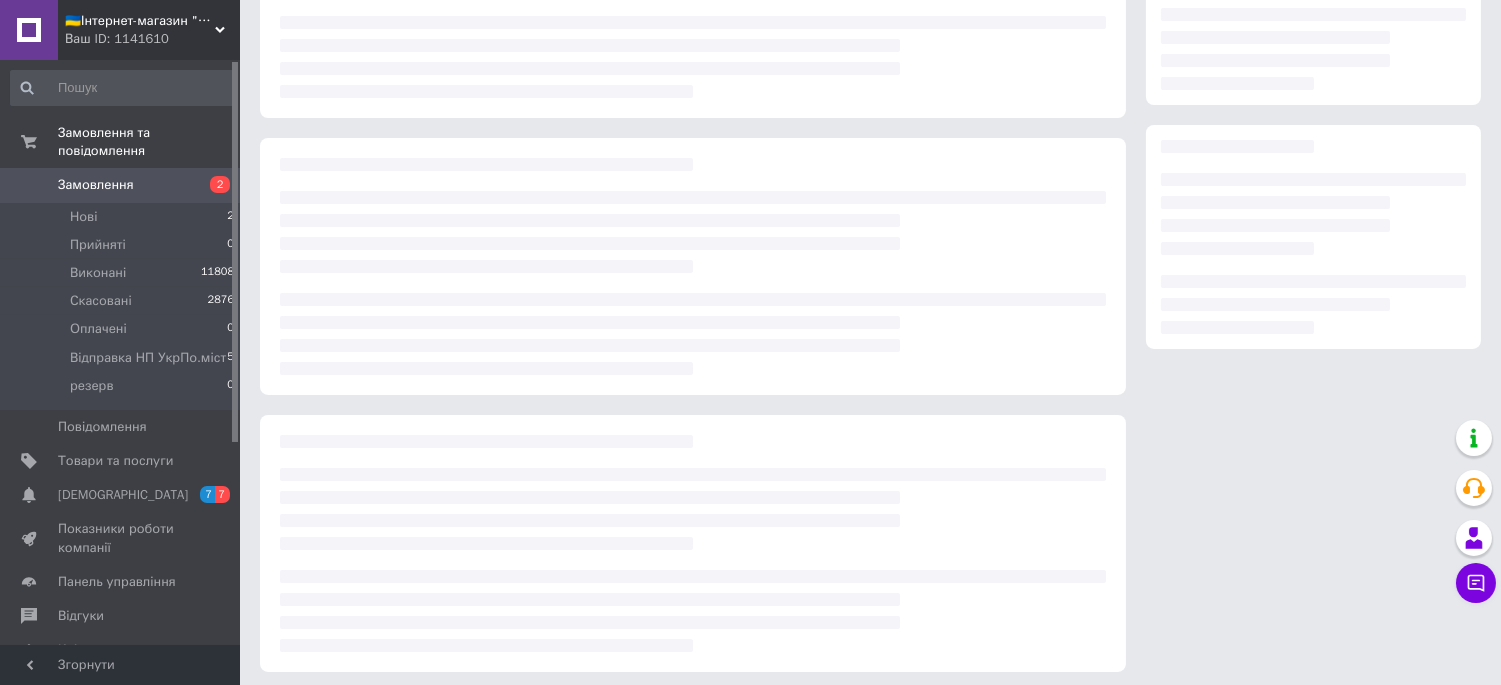 scroll, scrollTop: 228, scrollLeft: 0, axis: vertical 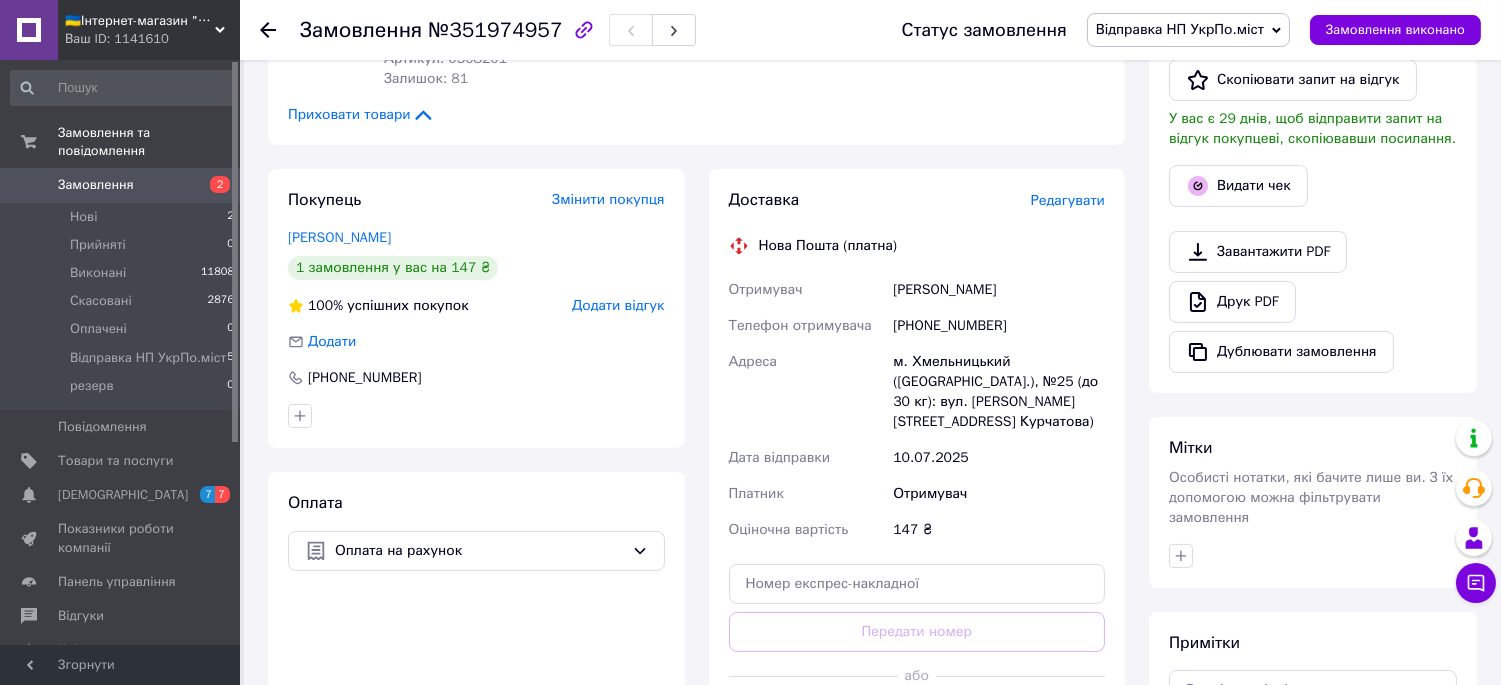 click on "Редагувати" at bounding box center (1068, 200) 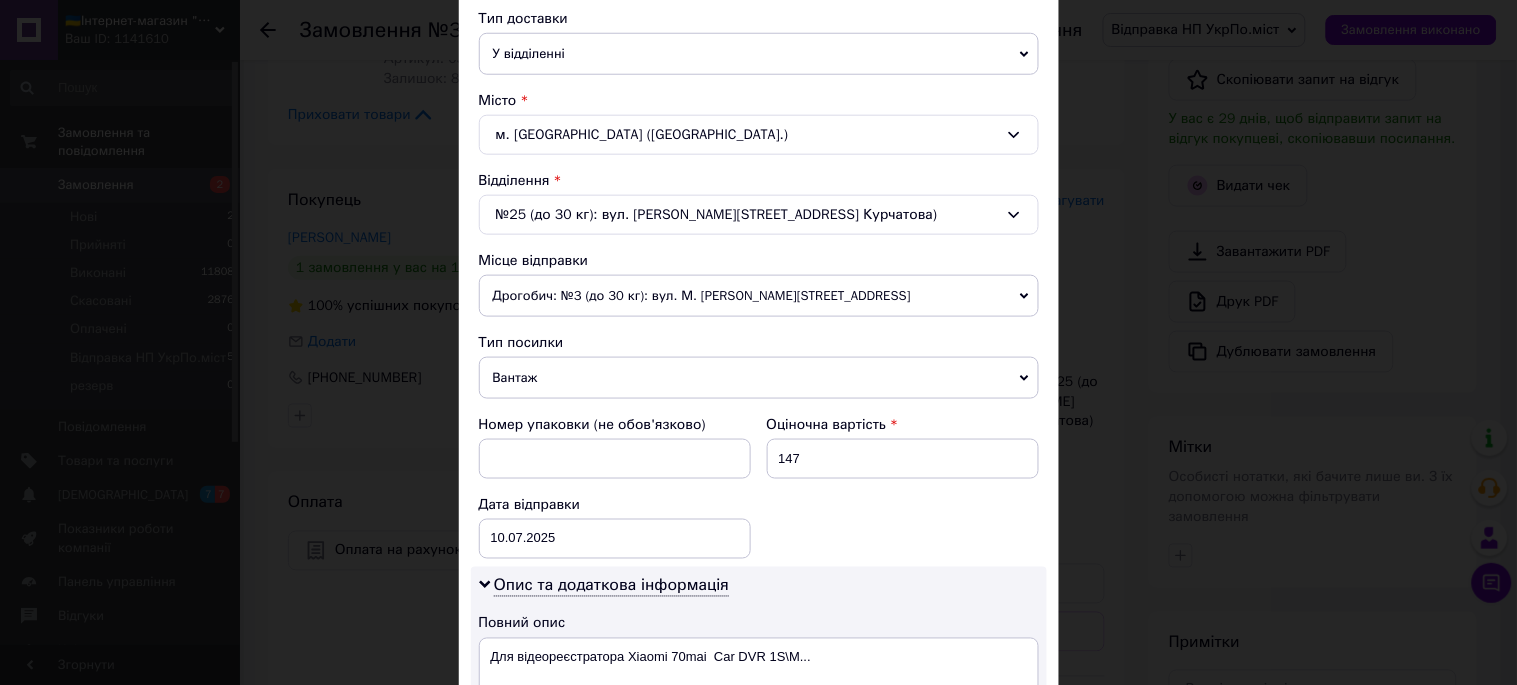 scroll, scrollTop: 666, scrollLeft: 0, axis: vertical 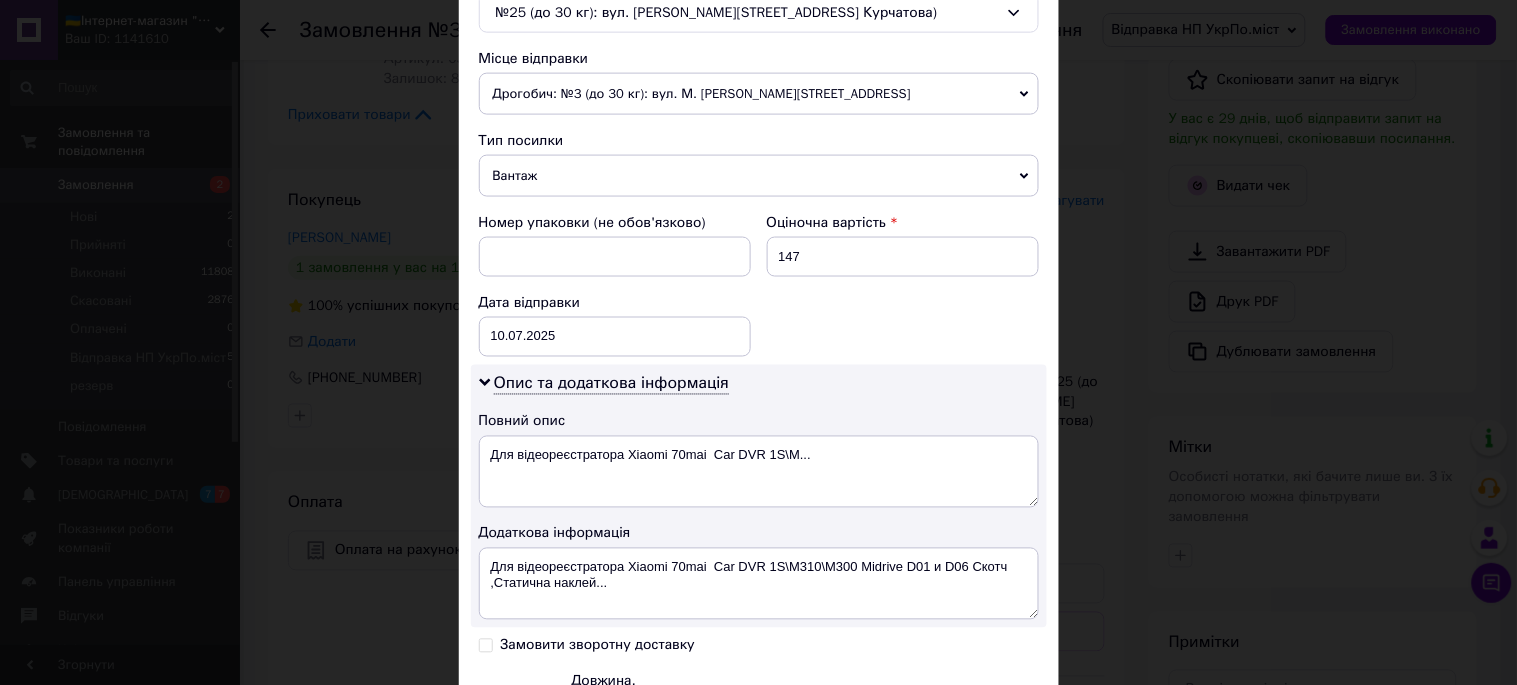click on "Вантаж" at bounding box center [759, 176] 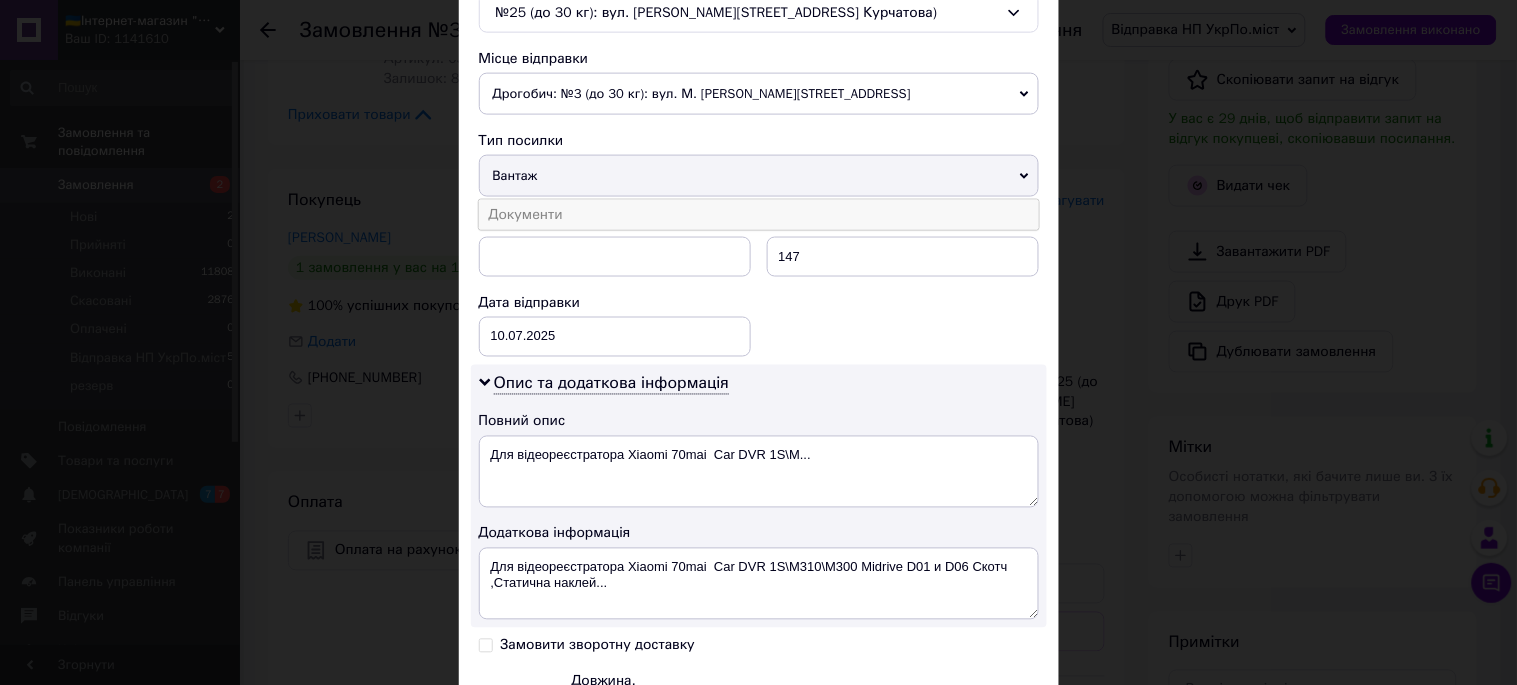 click on "Документи" at bounding box center (759, 215) 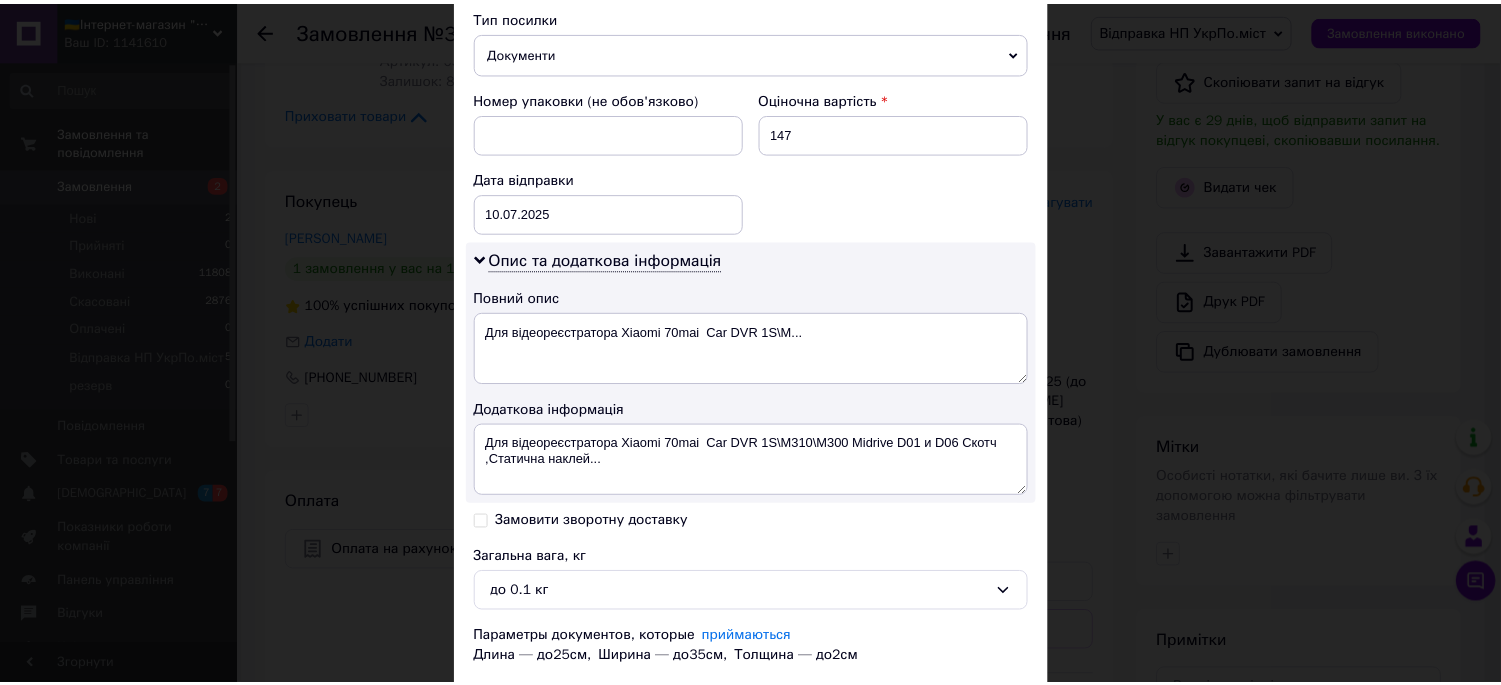 scroll, scrollTop: 791, scrollLeft: 0, axis: vertical 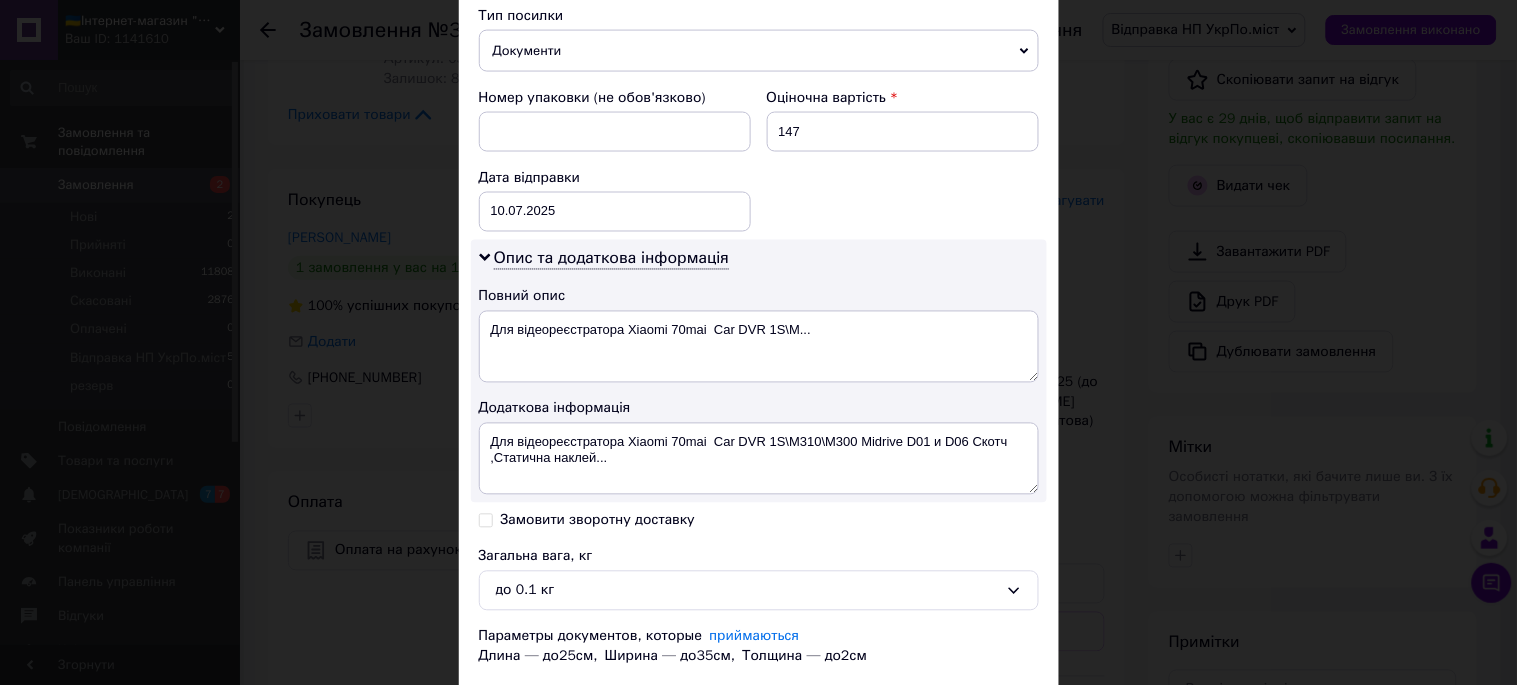 click on "Зберегти" at bounding box center (989, 707) 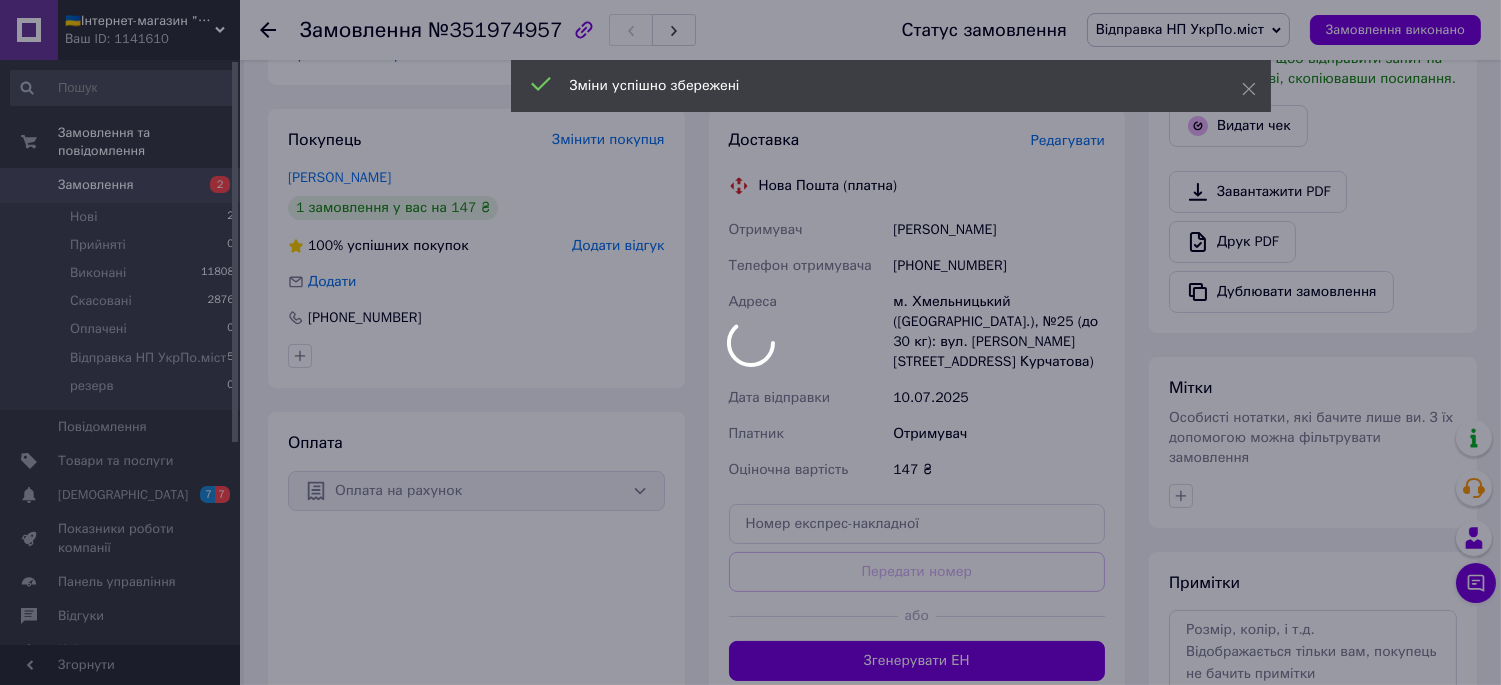 scroll, scrollTop: 681, scrollLeft: 0, axis: vertical 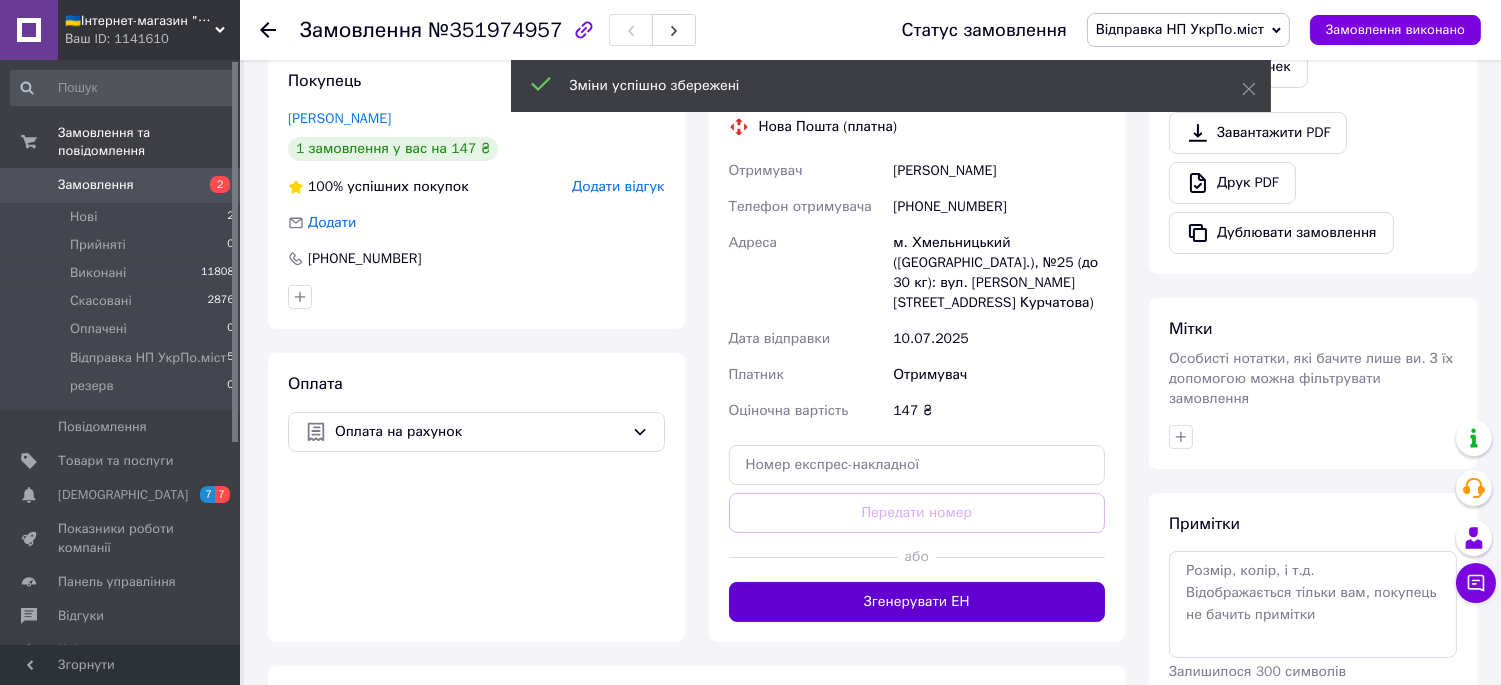 click on "Згенерувати ЕН" at bounding box center (917, 602) 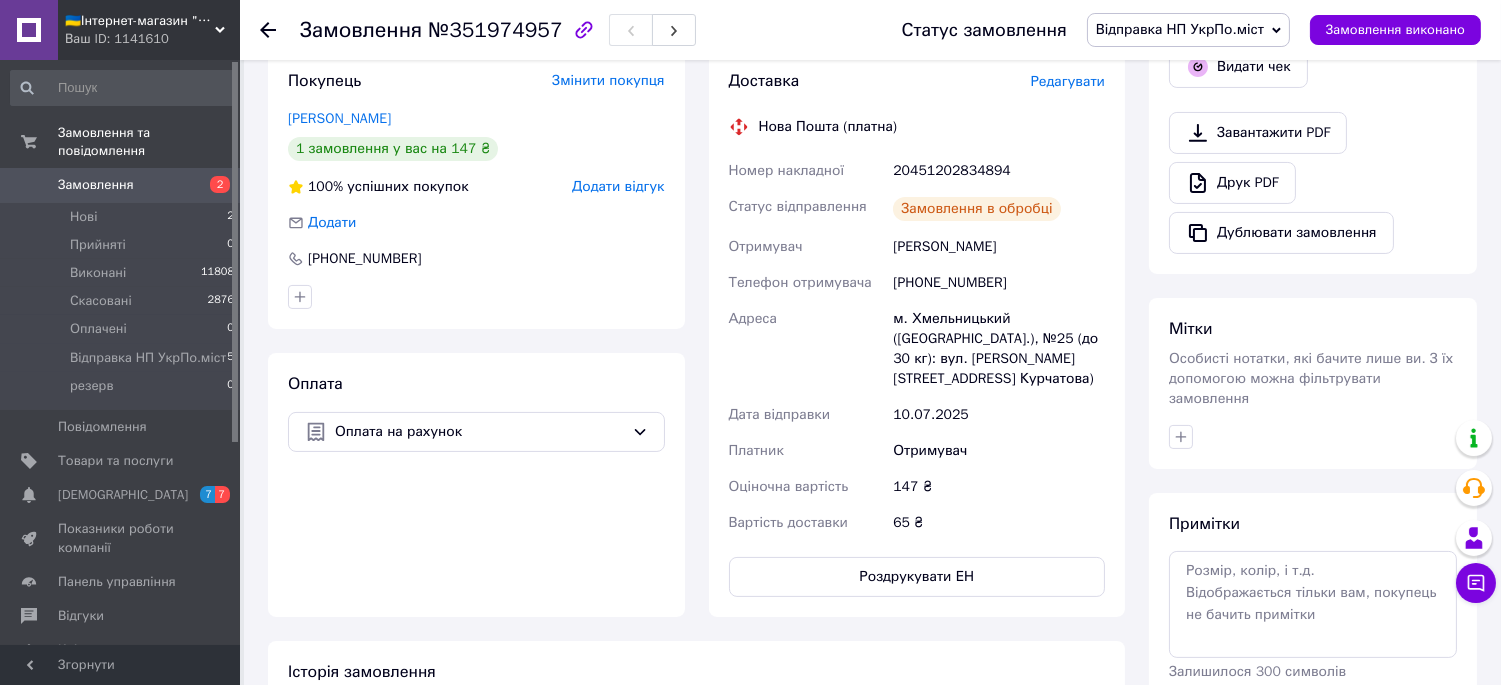scroll, scrollTop: 0, scrollLeft: 0, axis: both 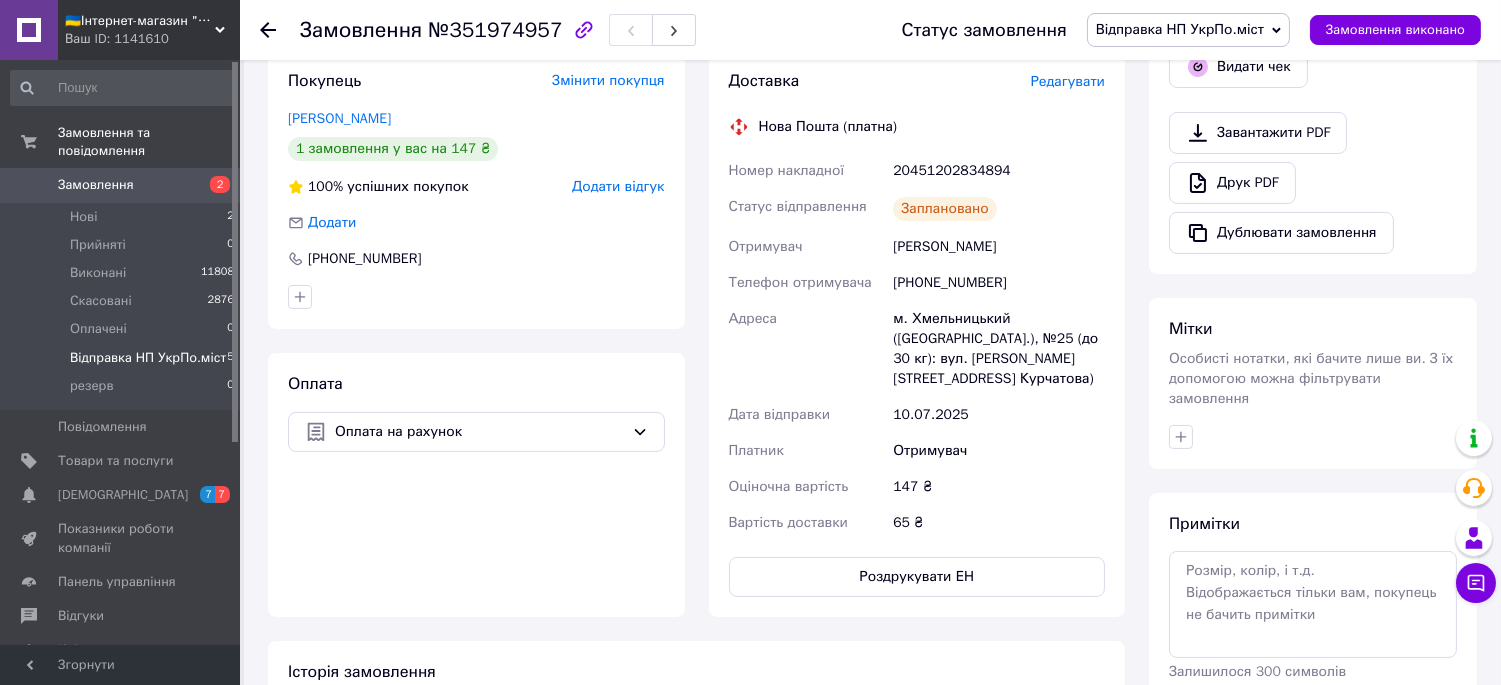 click on "Відправка НП УкрПо.міст" at bounding box center [148, 358] 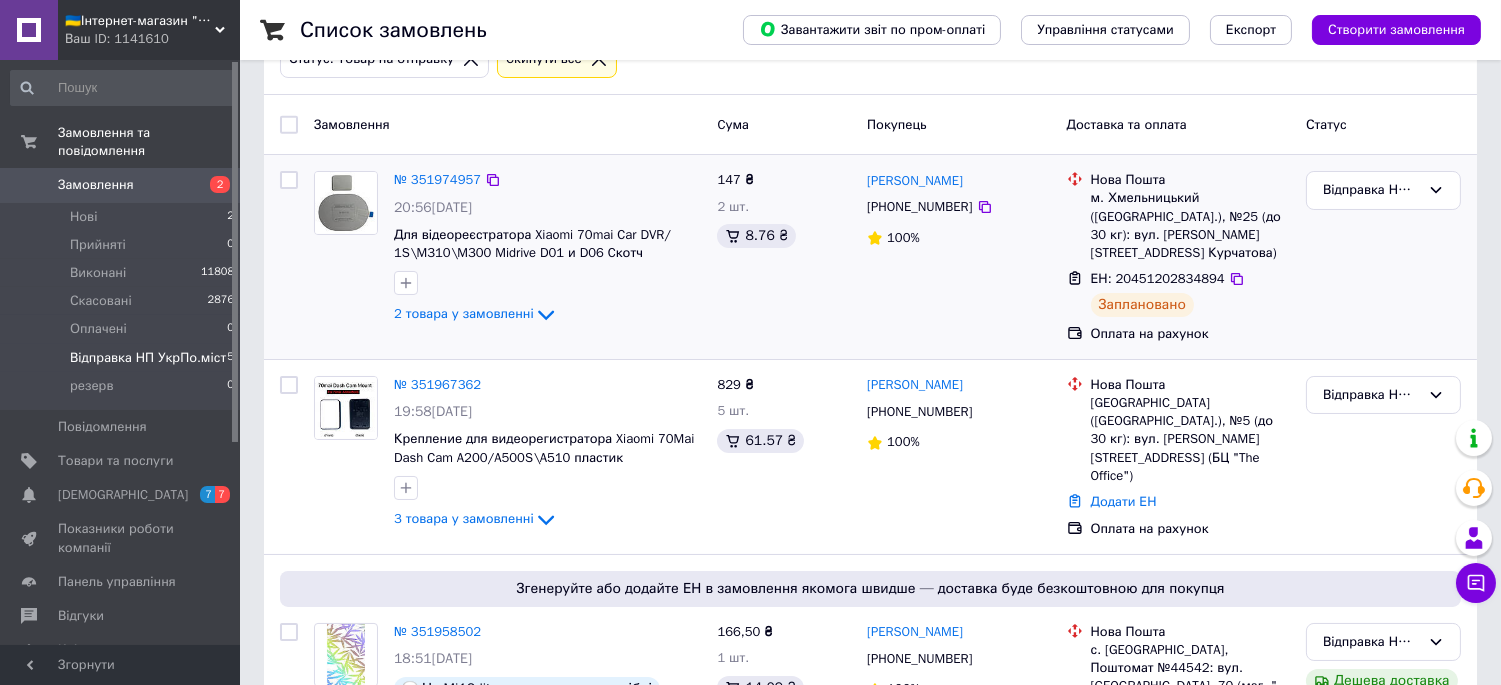 scroll, scrollTop: 333, scrollLeft: 0, axis: vertical 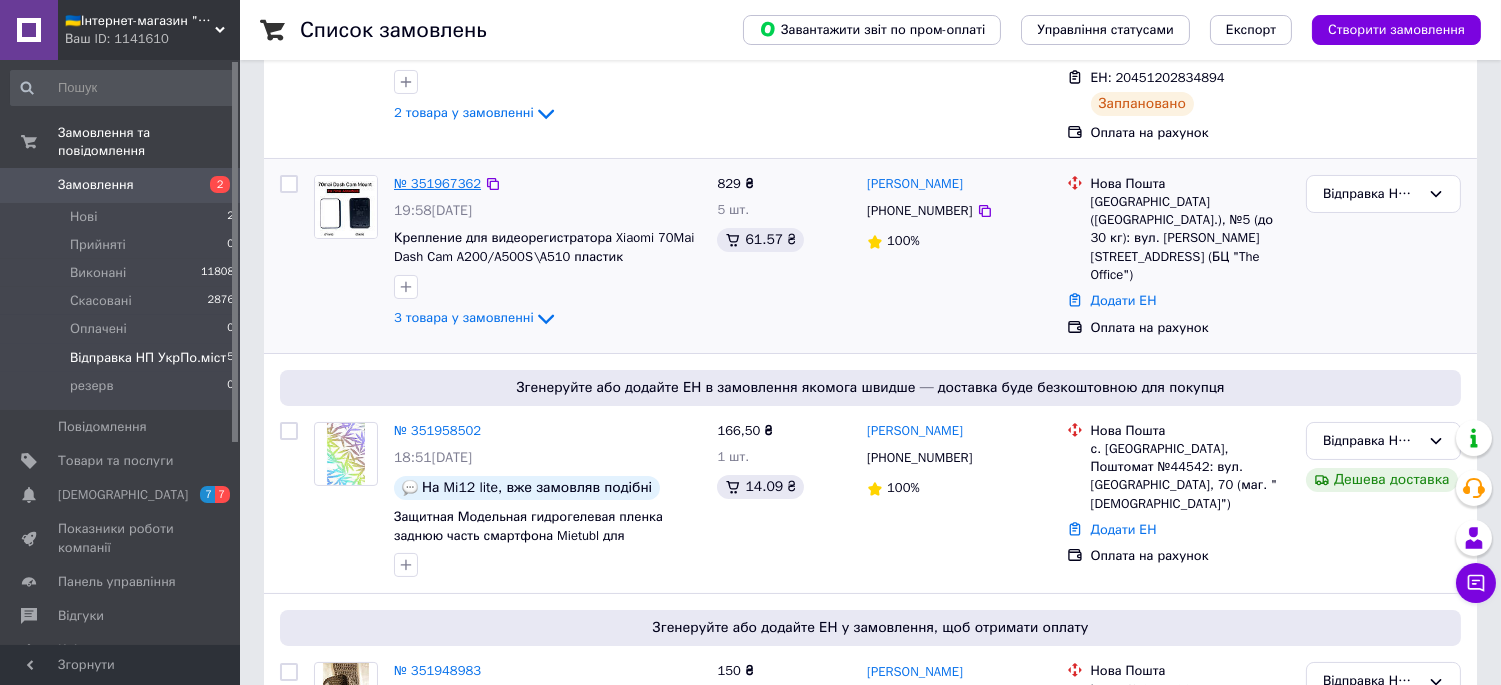 click on "№ 351967362" at bounding box center [437, 183] 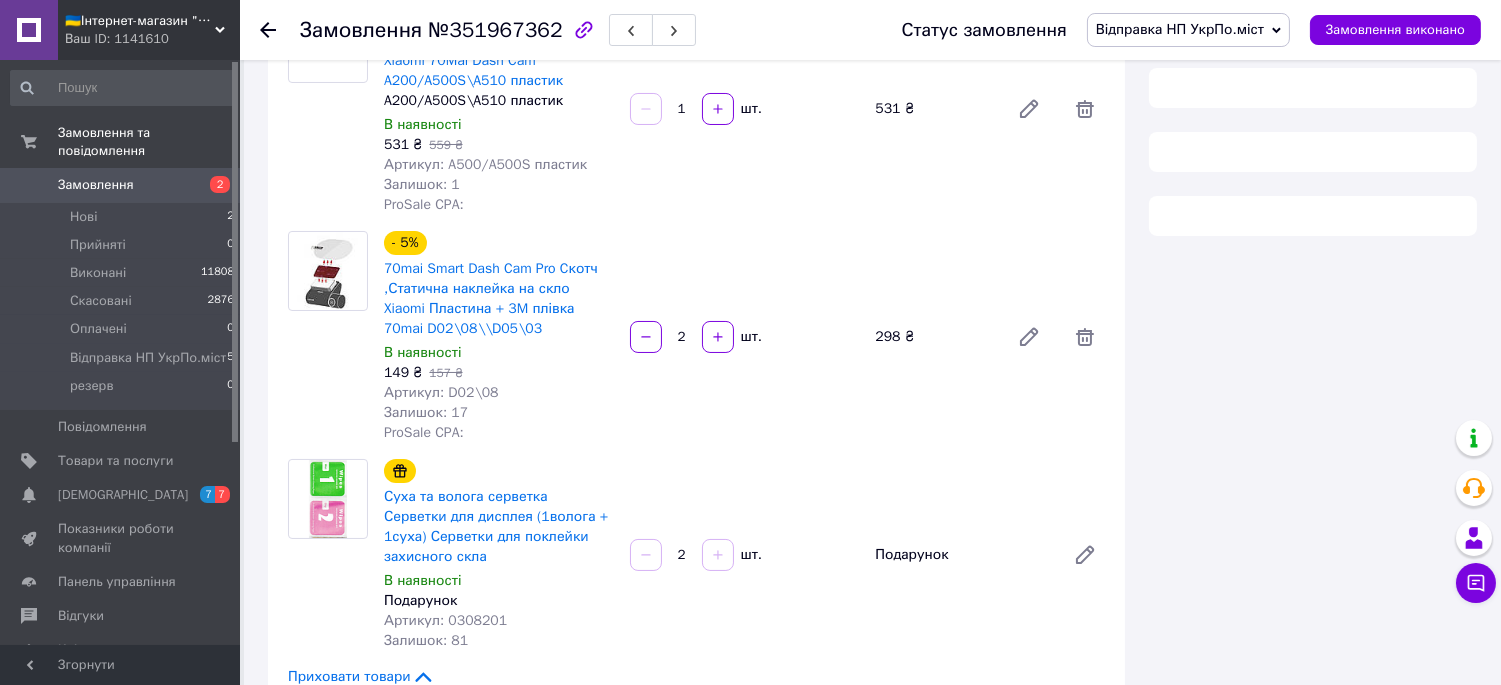 scroll, scrollTop: 333, scrollLeft: 0, axis: vertical 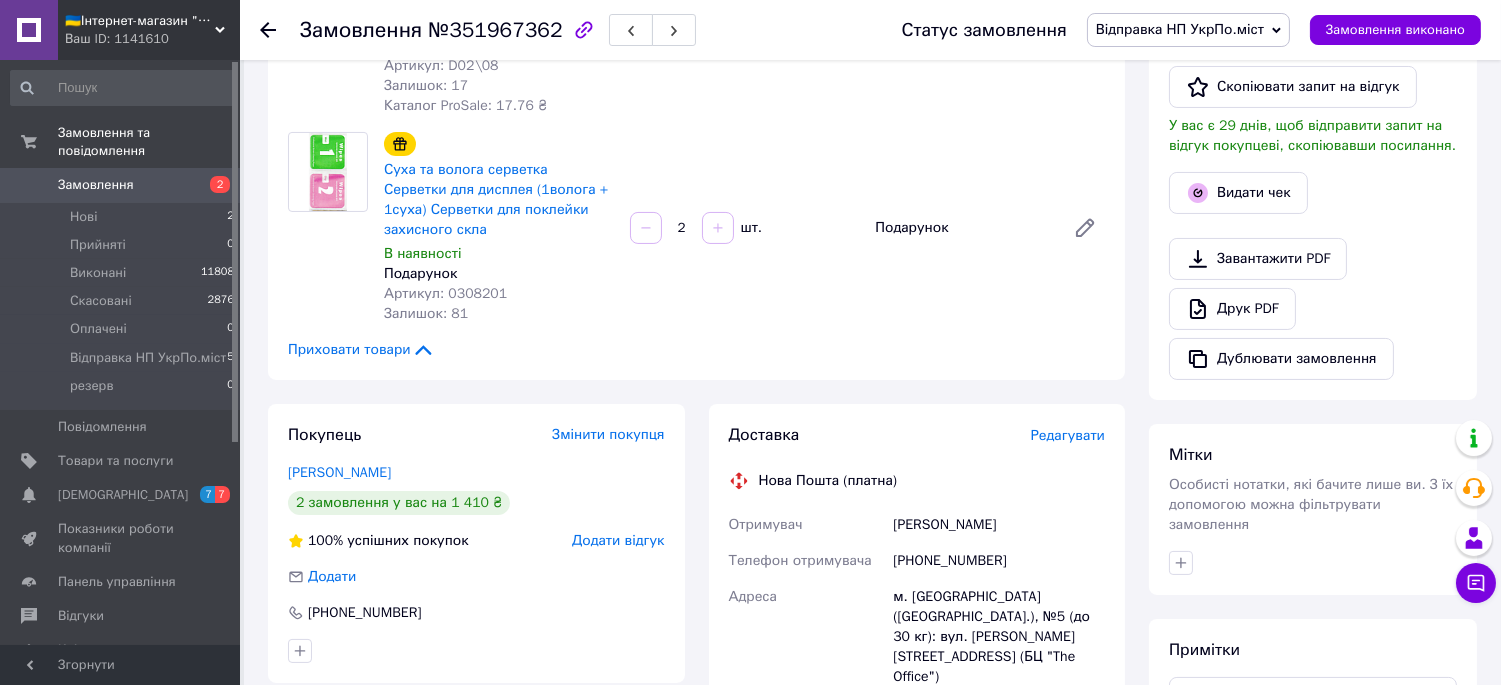 click on "Редагувати" at bounding box center (1068, 435) 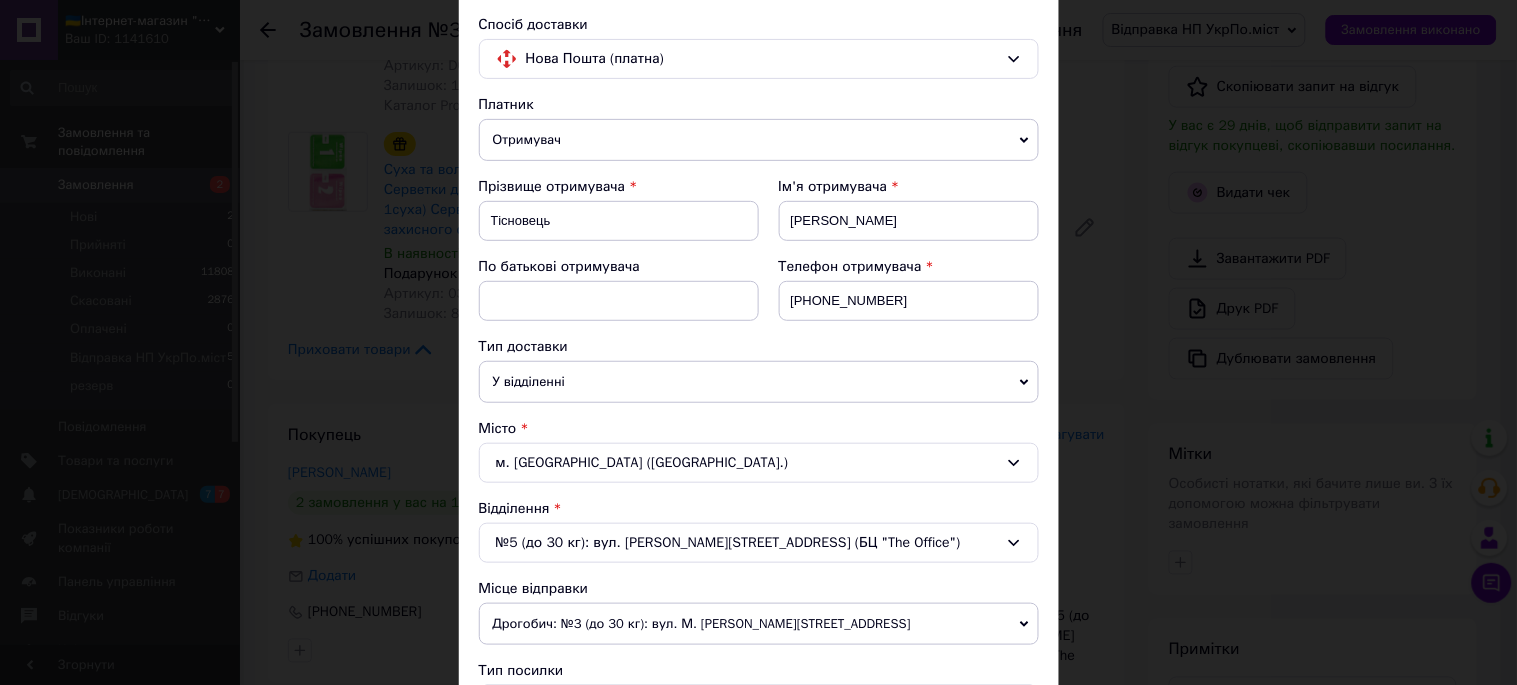scroll, scrollTop: 444, scrollLeft: 0, axis: vertical 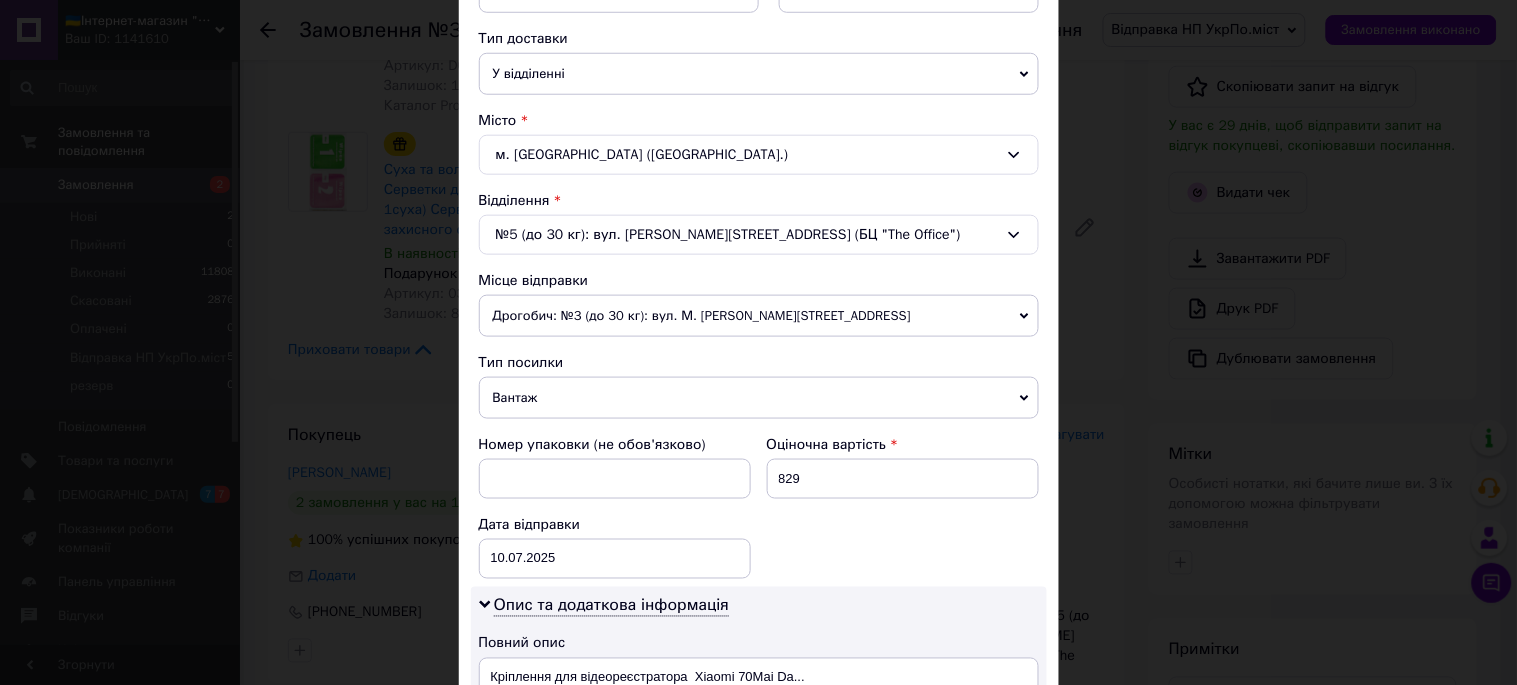 click on "Вантаж" at bounding box center [759, 398] 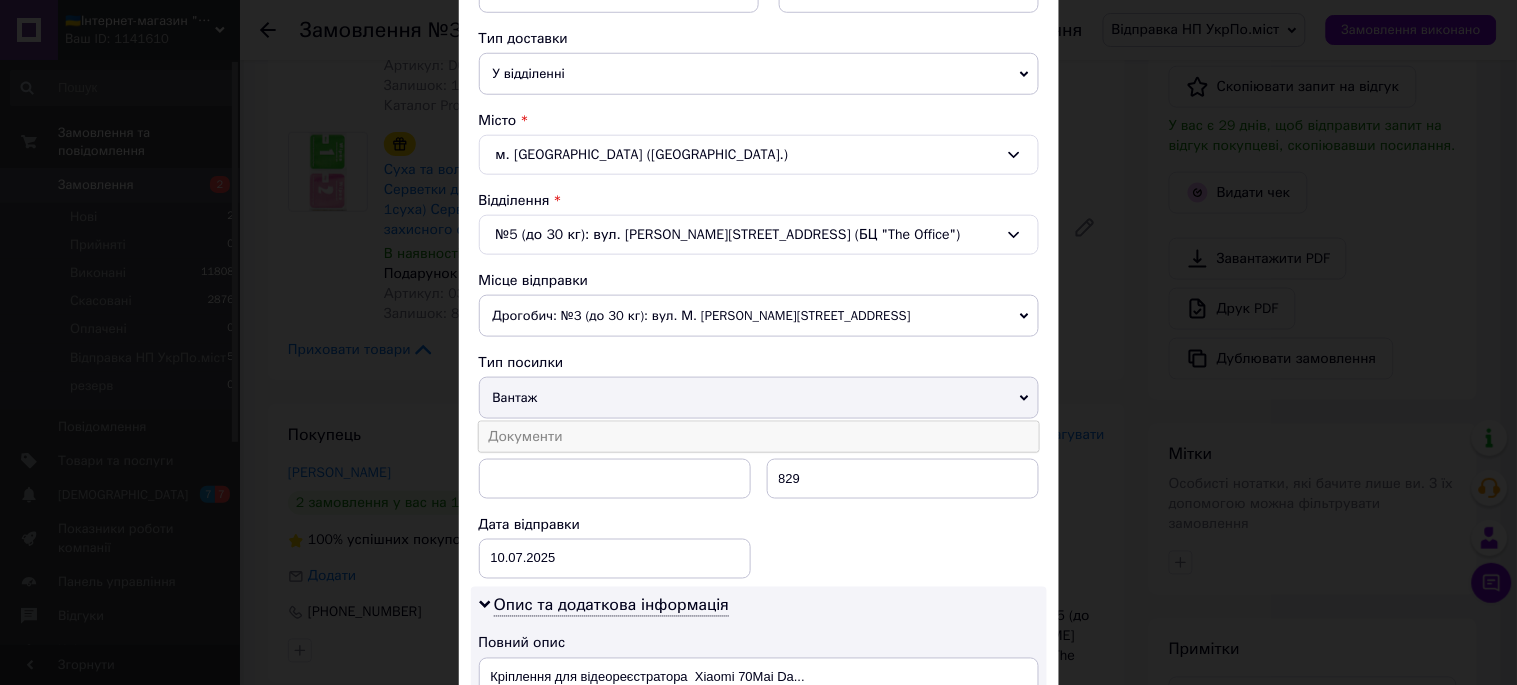 click on "Документи" at bounding box center (759, 437) 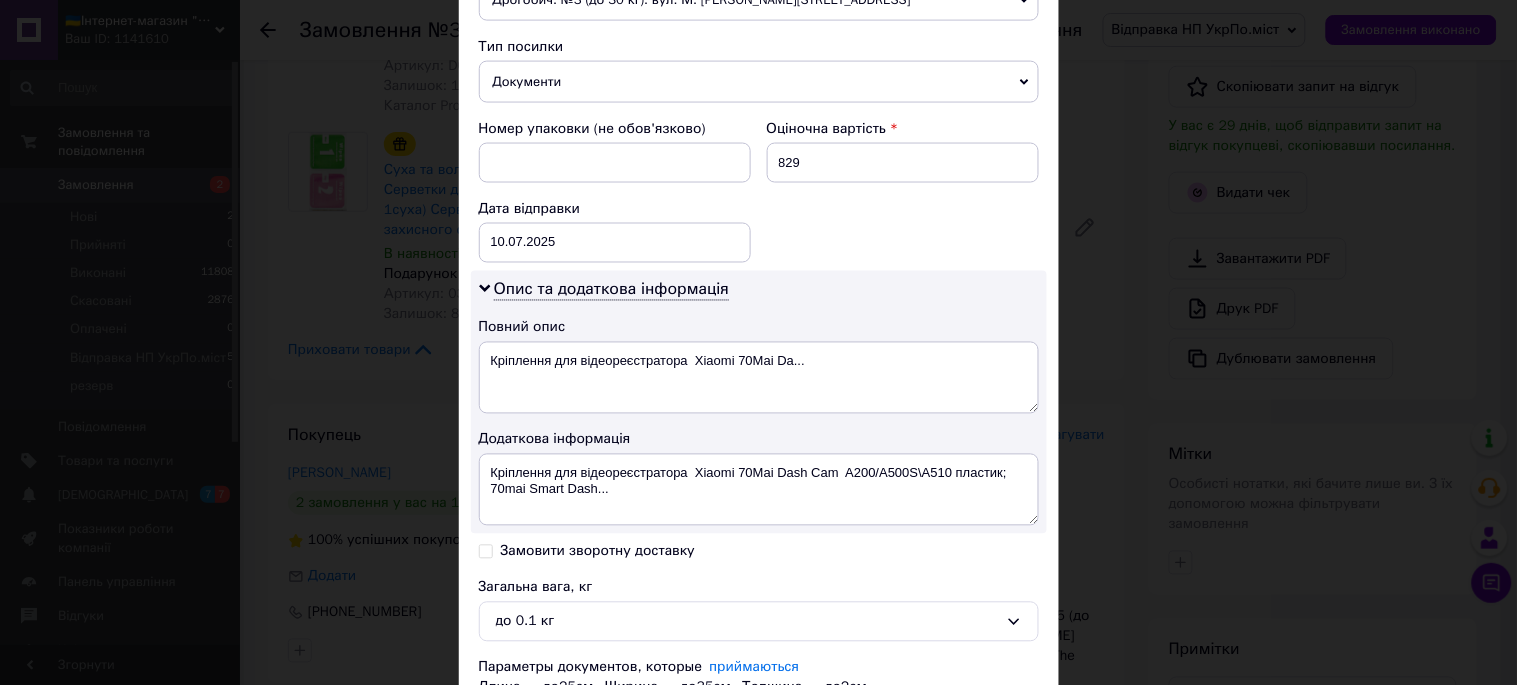scroll, scrollTop: 777, scrollLeft: 0, axis: vertical 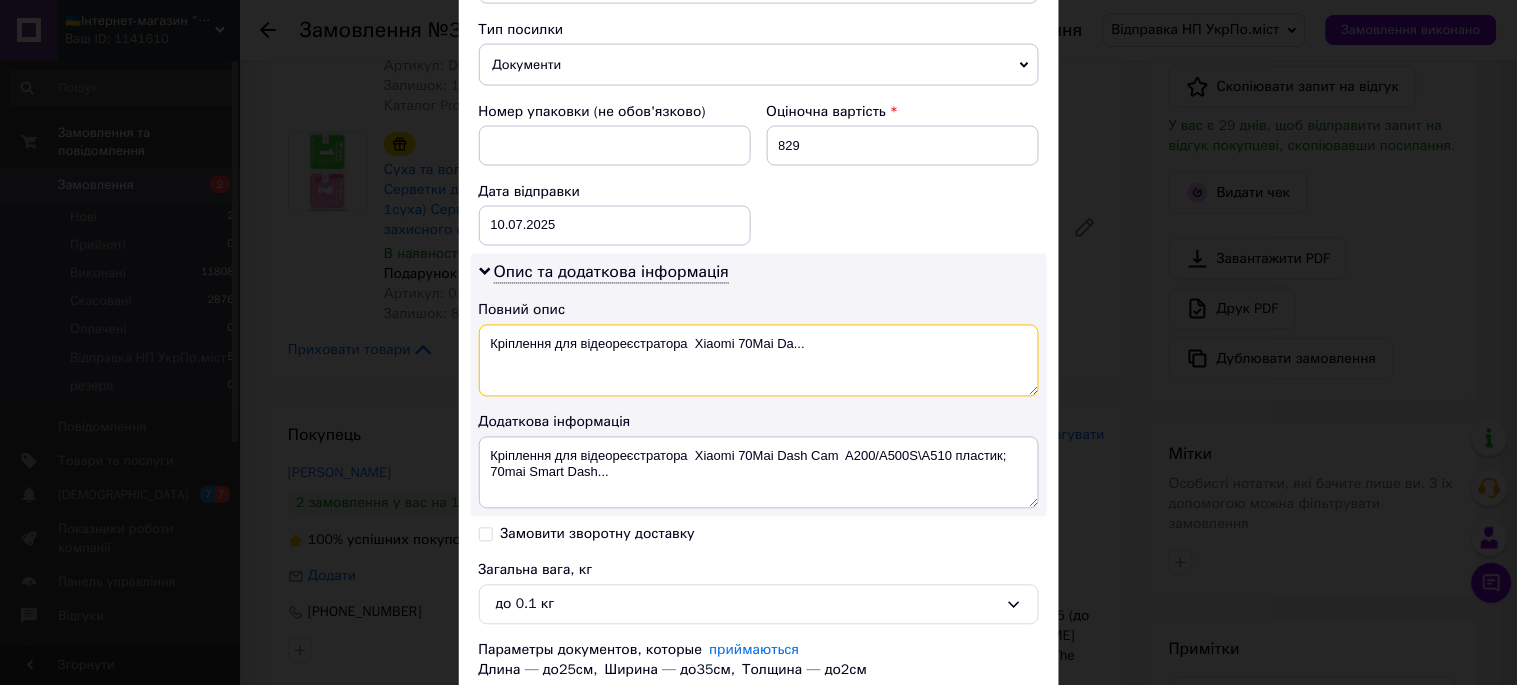 drag, startPoint x: 693, startPoint y: 238, endPoint x: 842, endPoint y: 242, distance: 149.05368 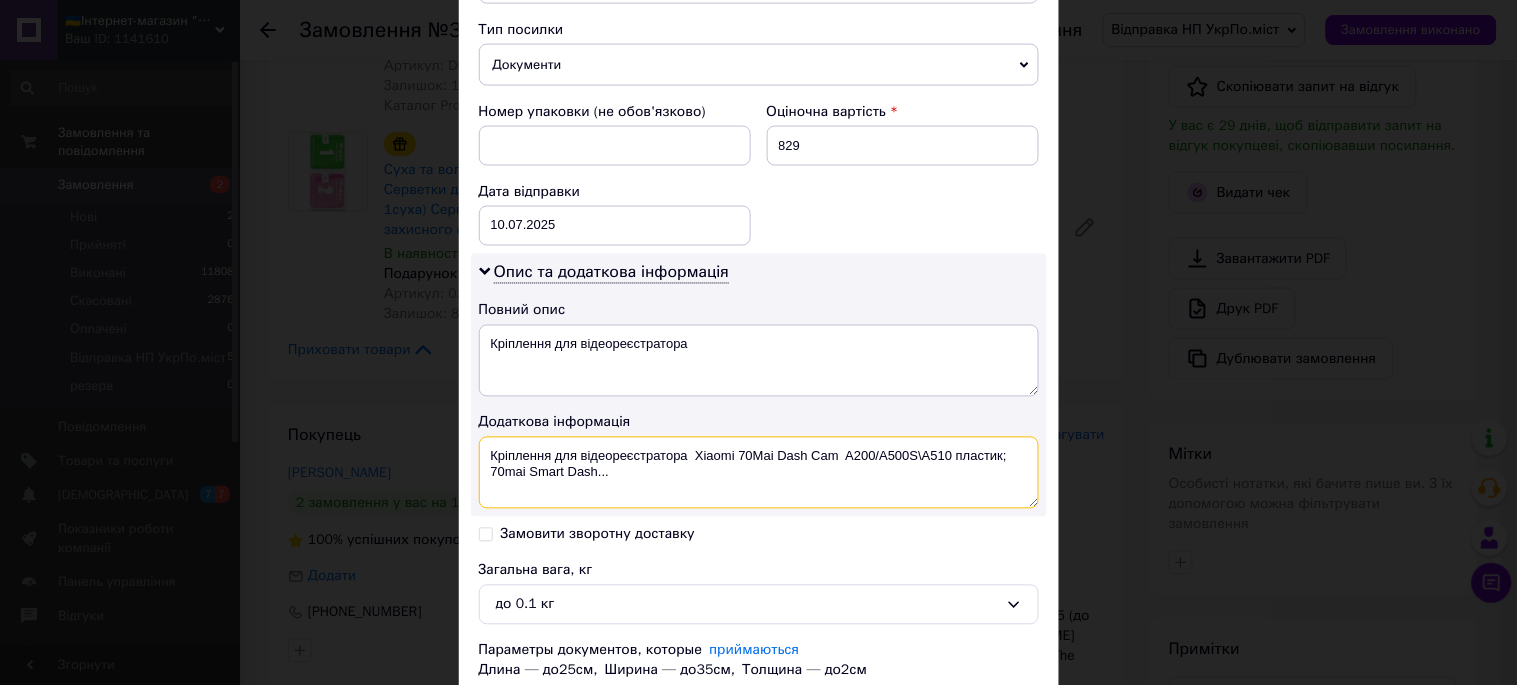 drag, startPoint x: 841, startPoint y: 342, endPoint x: 915, endPoint y: 343, distance: 74.00676 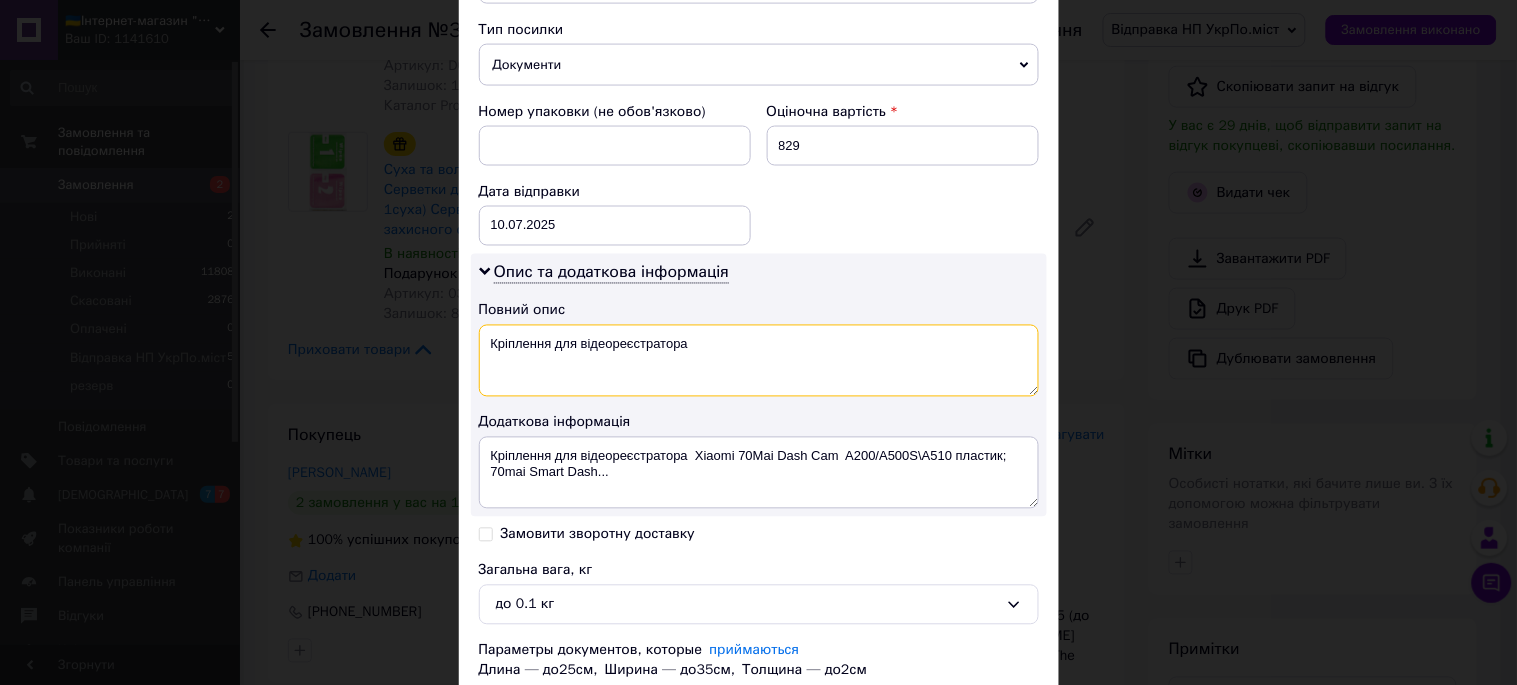 click on "Кріплення для відеореєстратора" at bounding box center [759, 361] 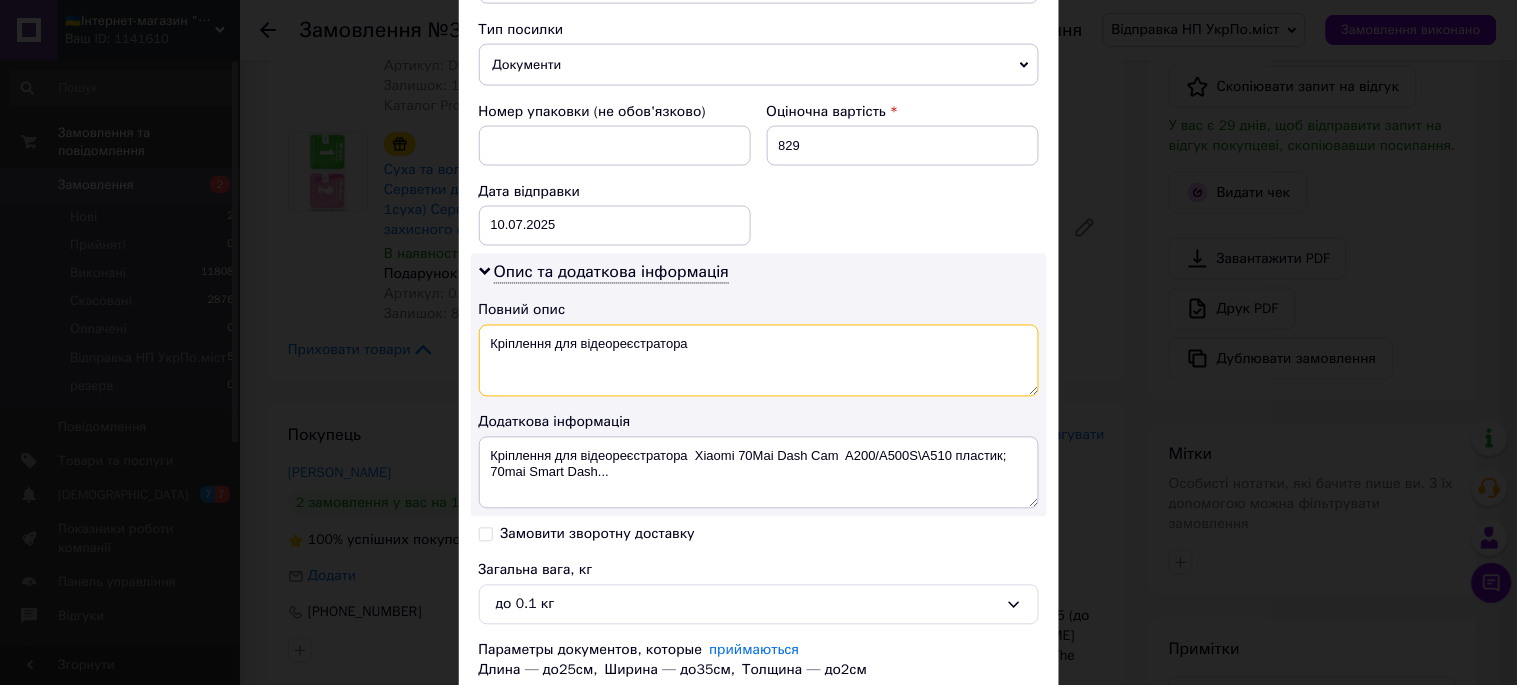 paste on "A200/A500S" 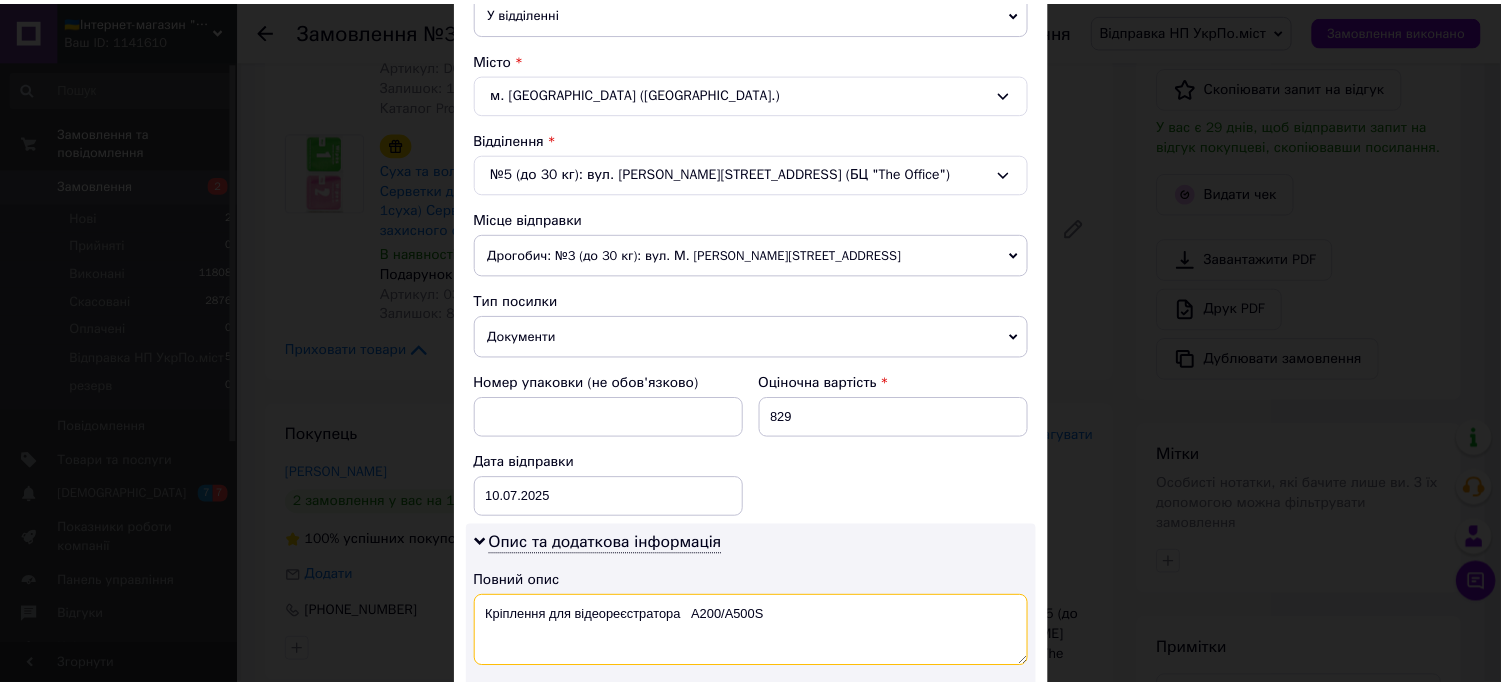 scroll, scrollTop: 791, scrollLeft: 0, axis: vertical 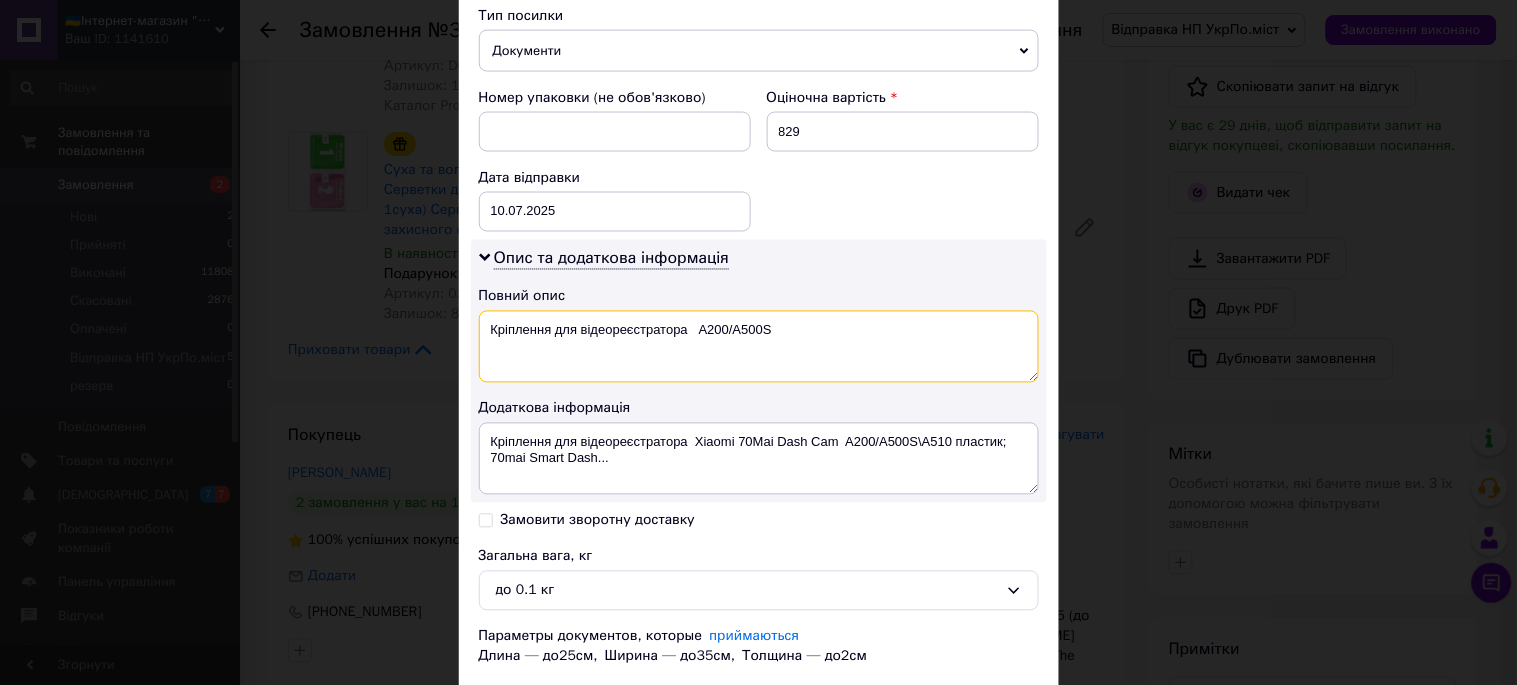 type on "Кріплення для відеореєстратора   A200/A500S" 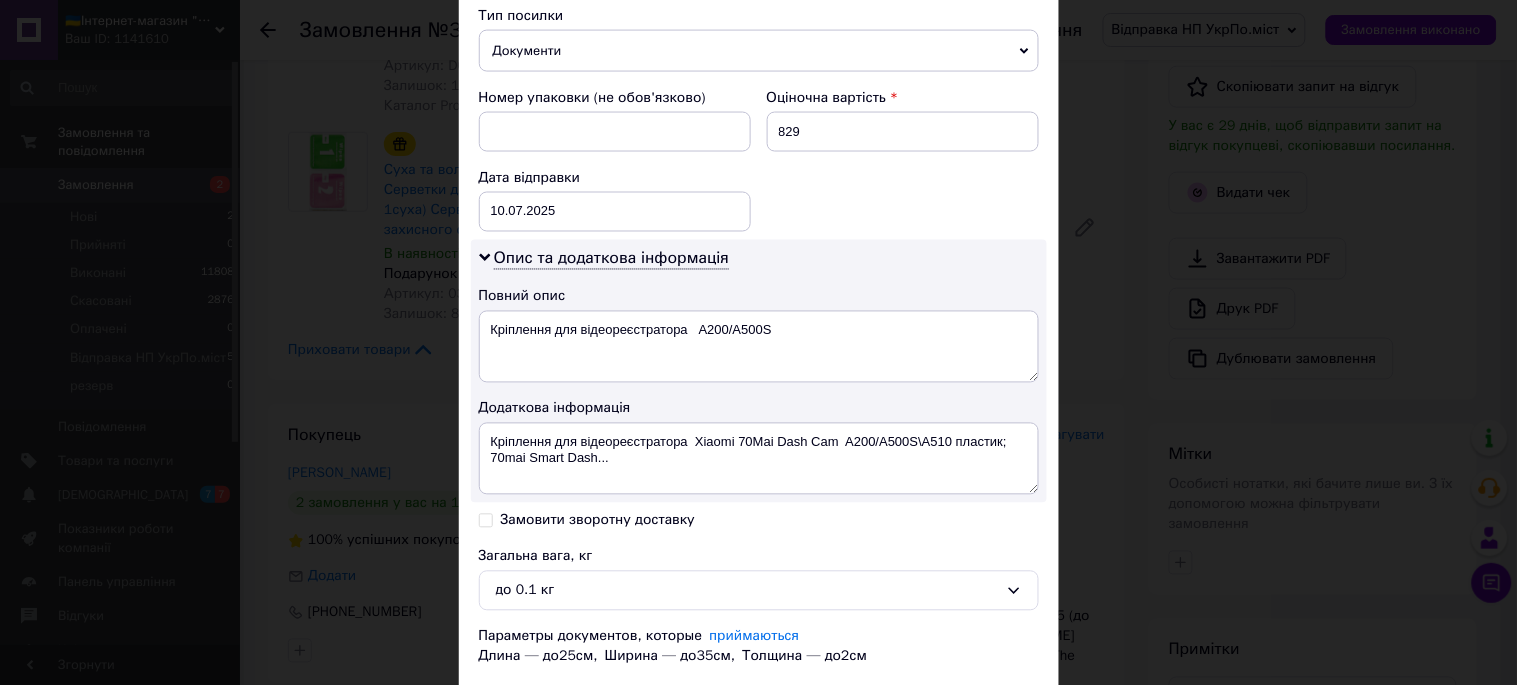 click on "Зберегти" at bounding box center [989, 707] 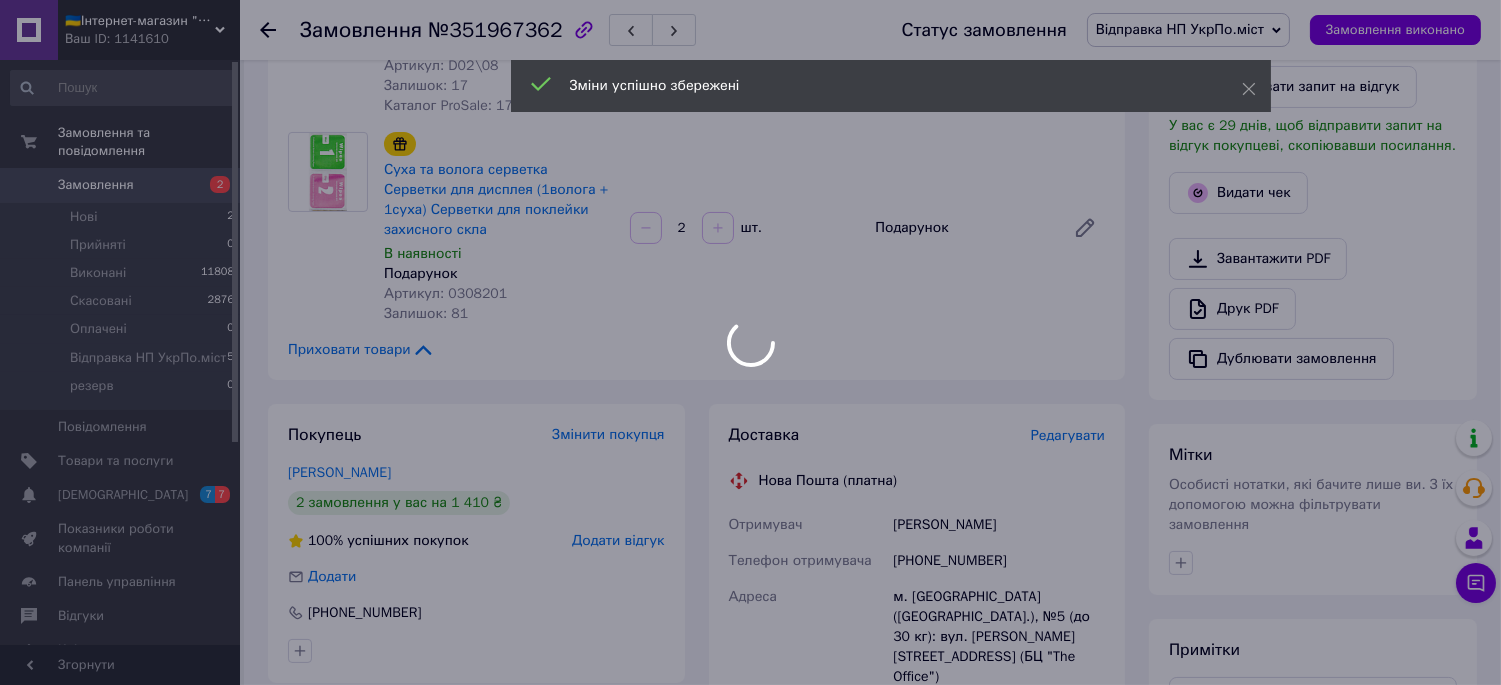 scroll, scrollTop: 0, scrollLeft: 0, axis: both 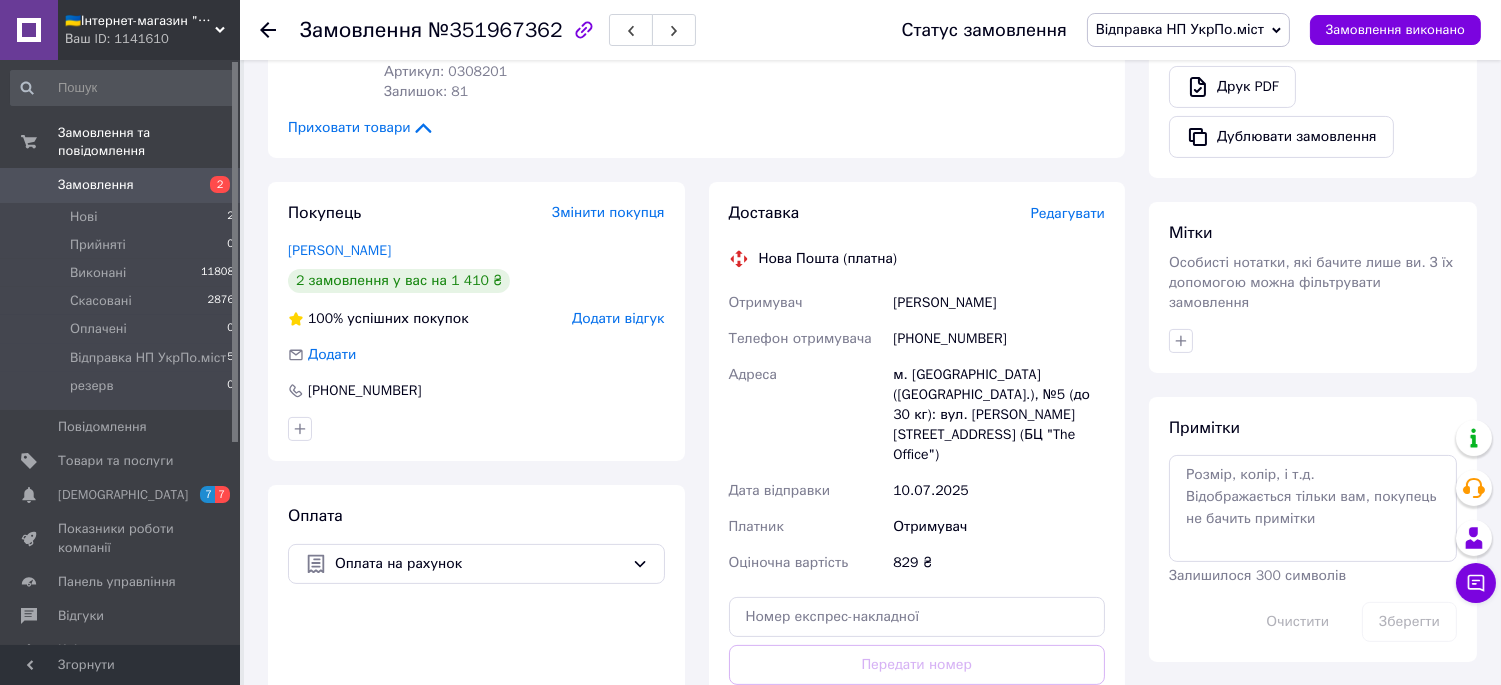 click on "Згенерувати ЕН" at bounding box center [917, 754] 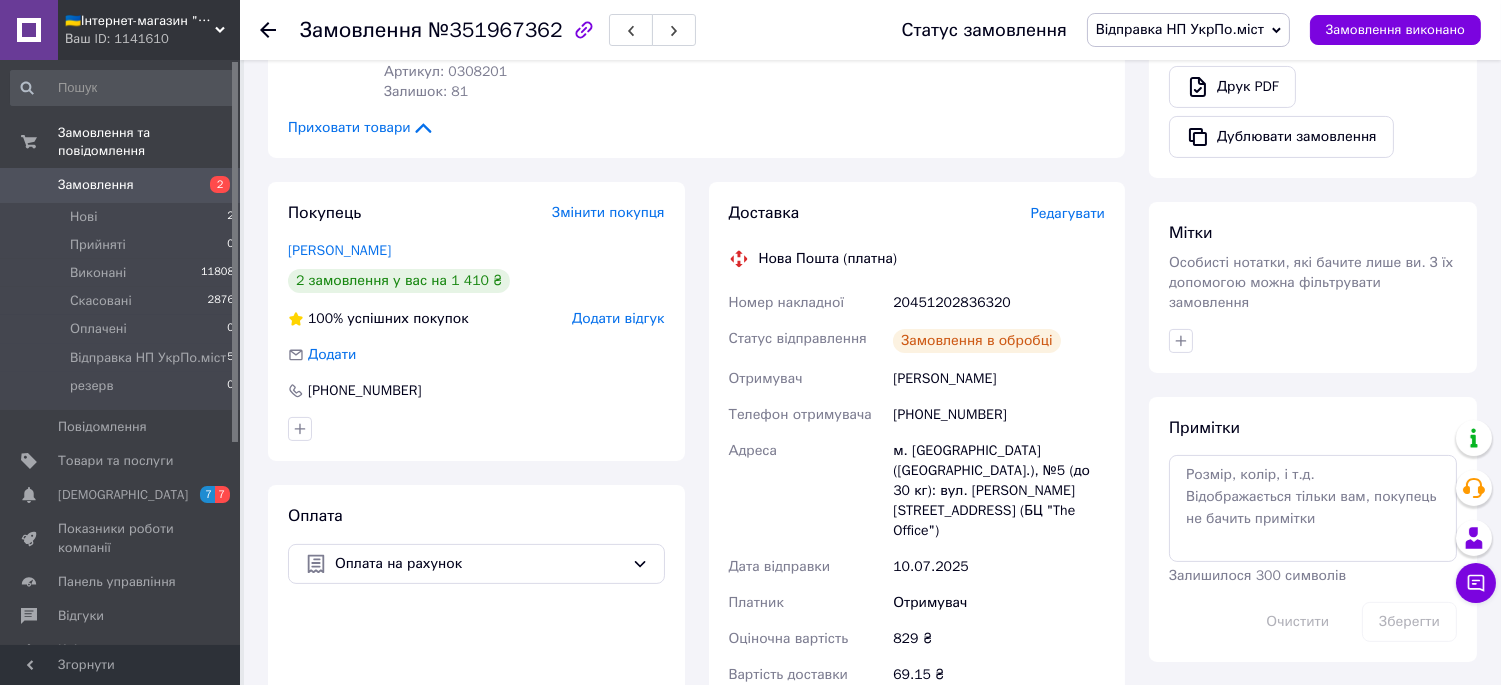 scroll, scrollTop: 1, scrollLeft: 0, axis: vertical 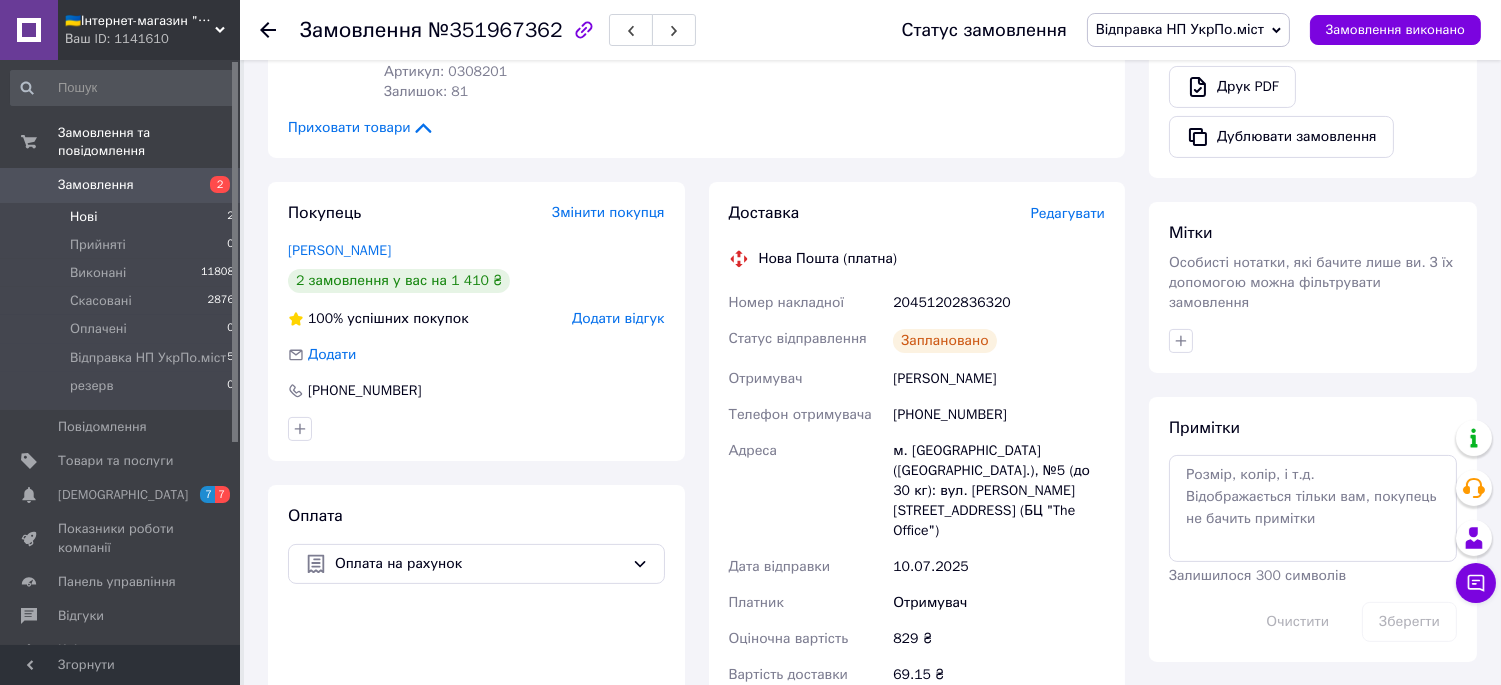click on "Нові" at bounding box center (83, 217) 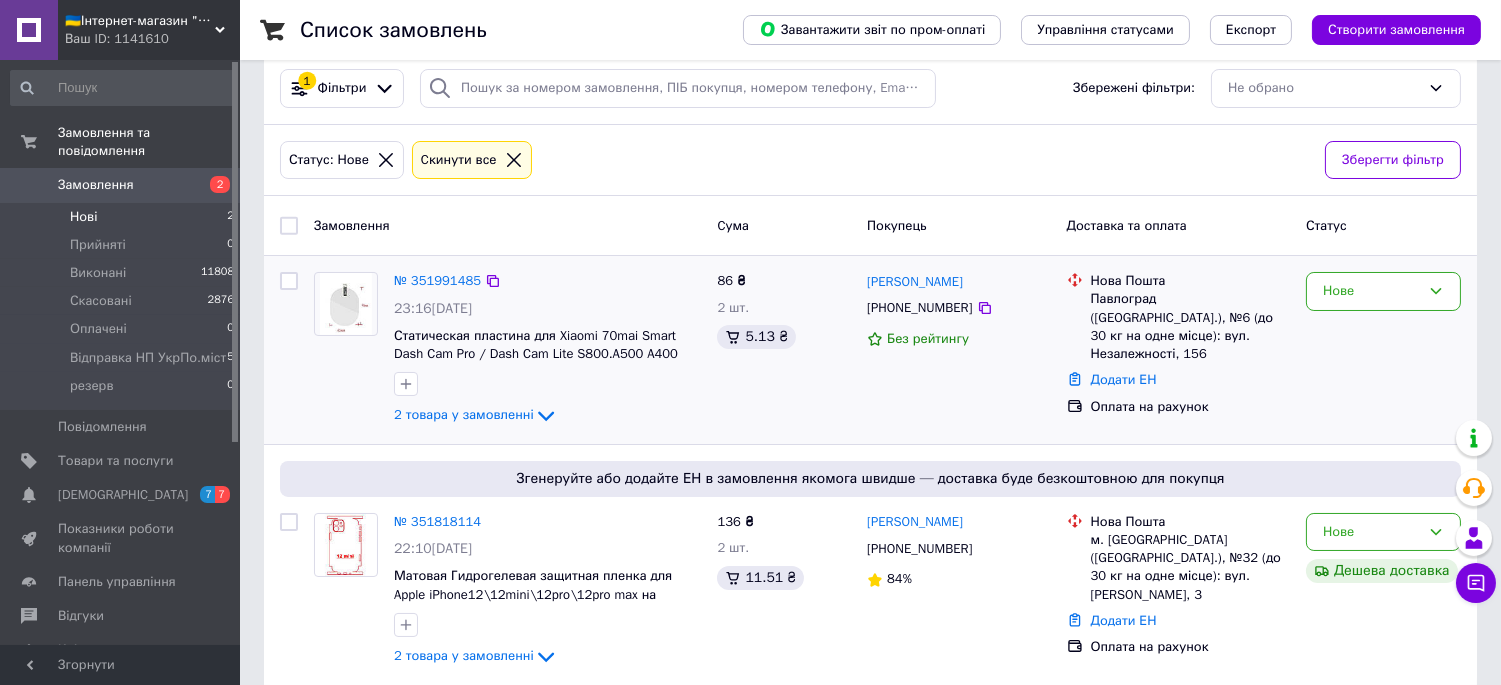 scroll, scrollTop: 45, scrollLeft: 0, axis: vertical 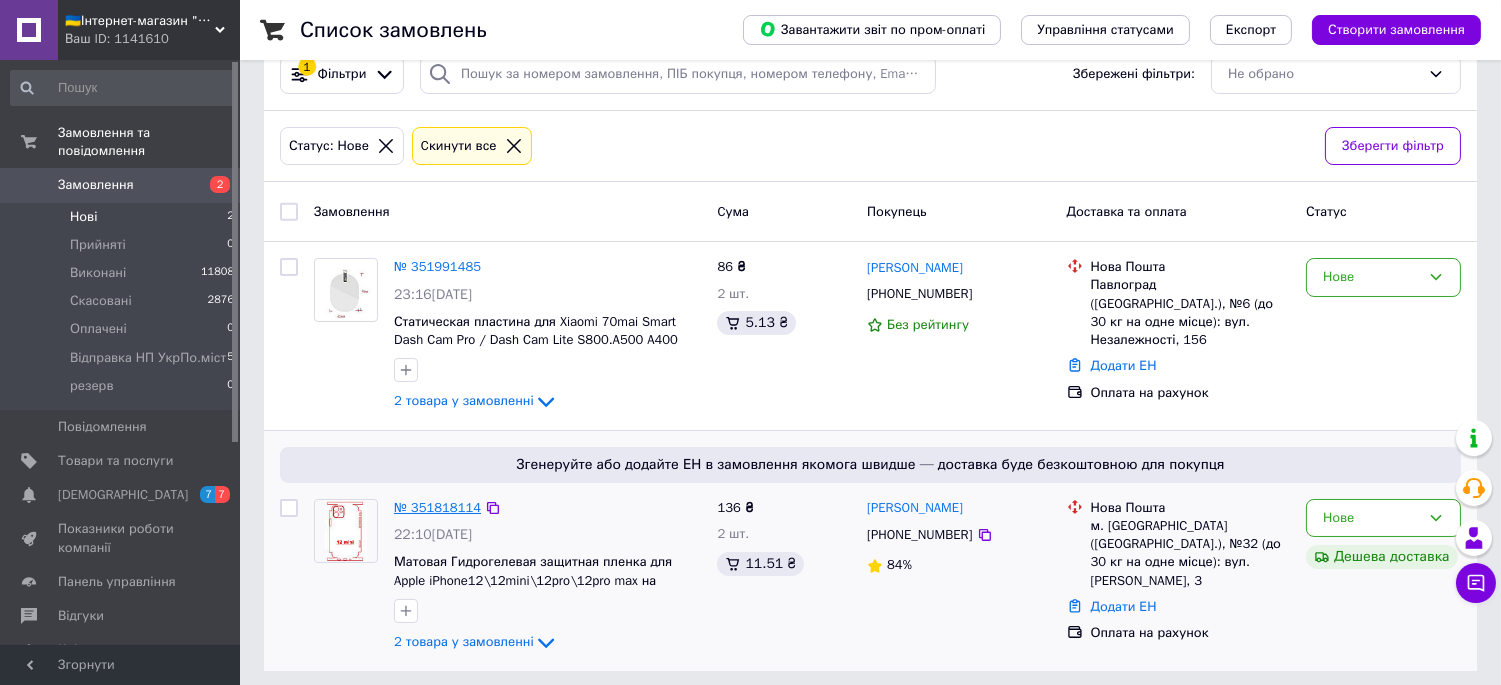 click on "№ 351818114" at bounding box center (437, 507) 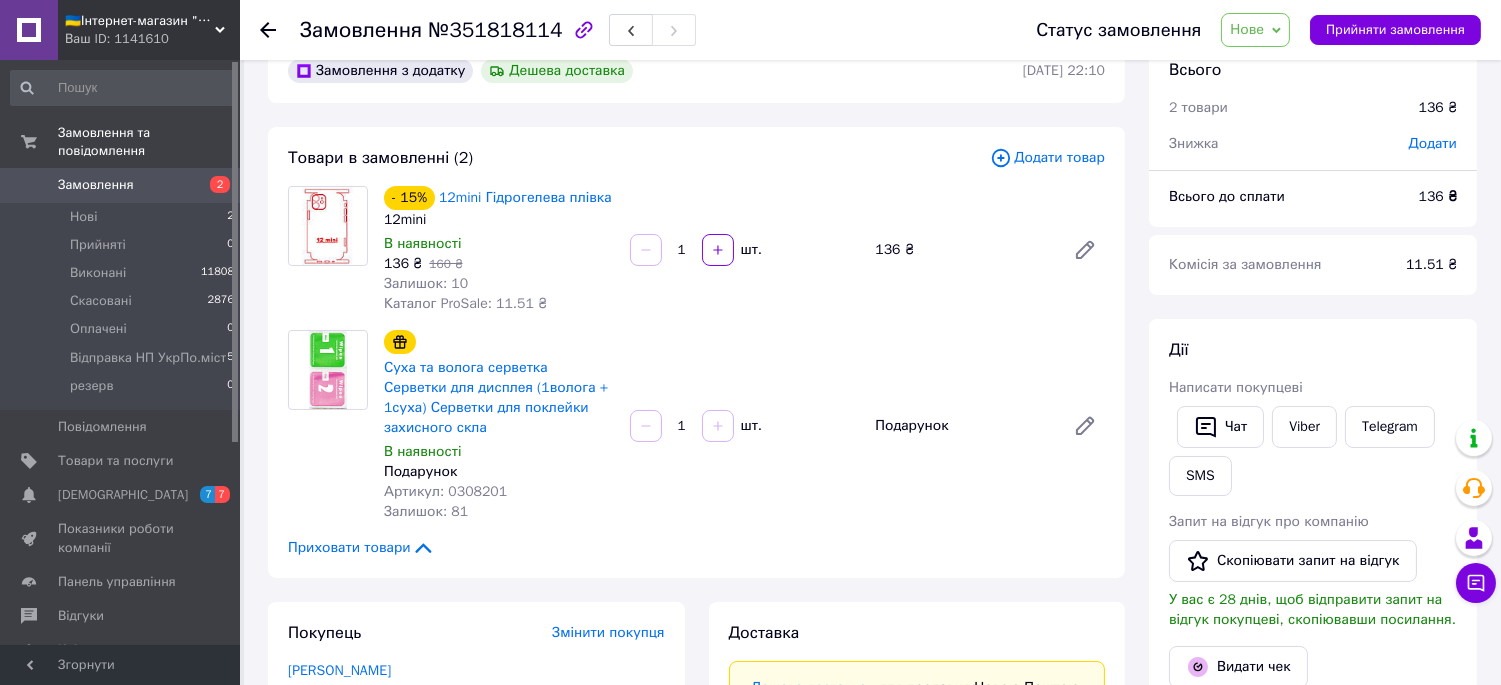 scroll, scrollTop: 1, scrollLeft: 0, axis: vertical 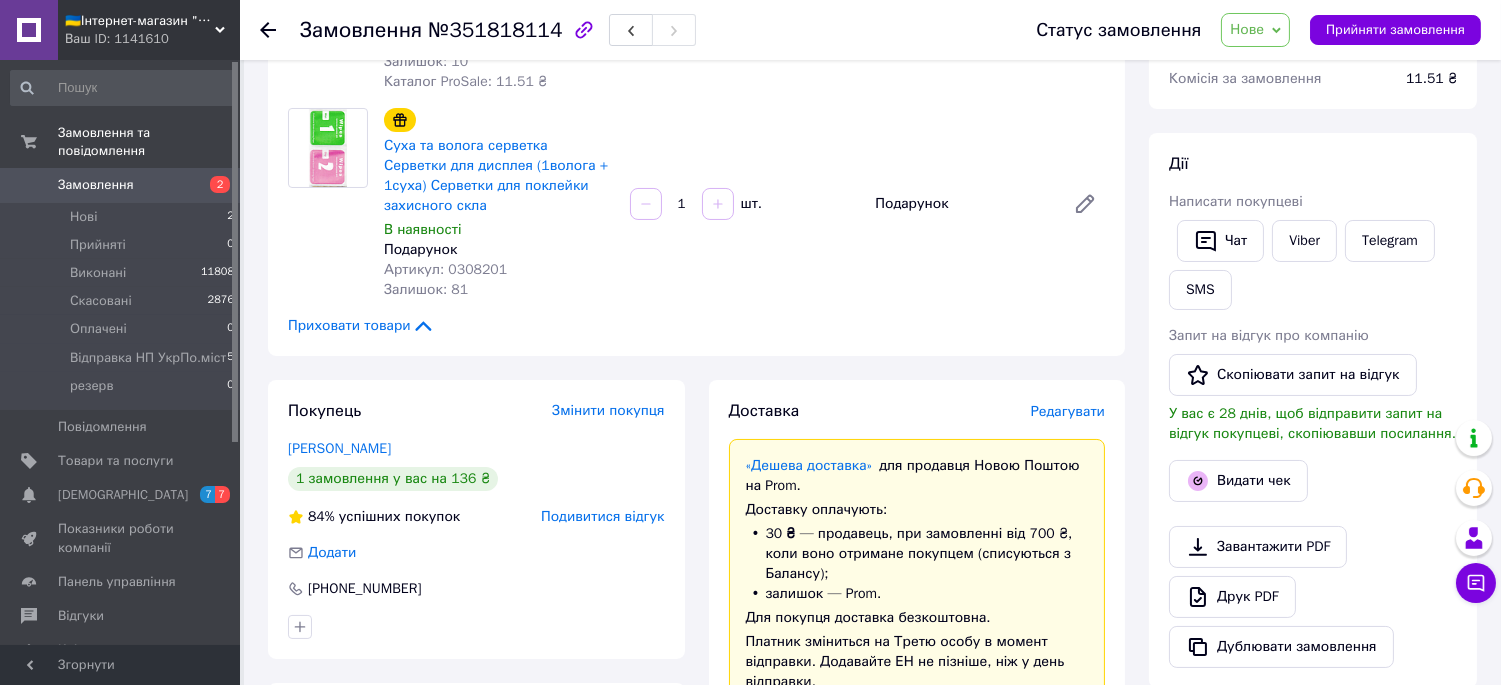 click on "Замовлення" at bounding box center (96, 185) 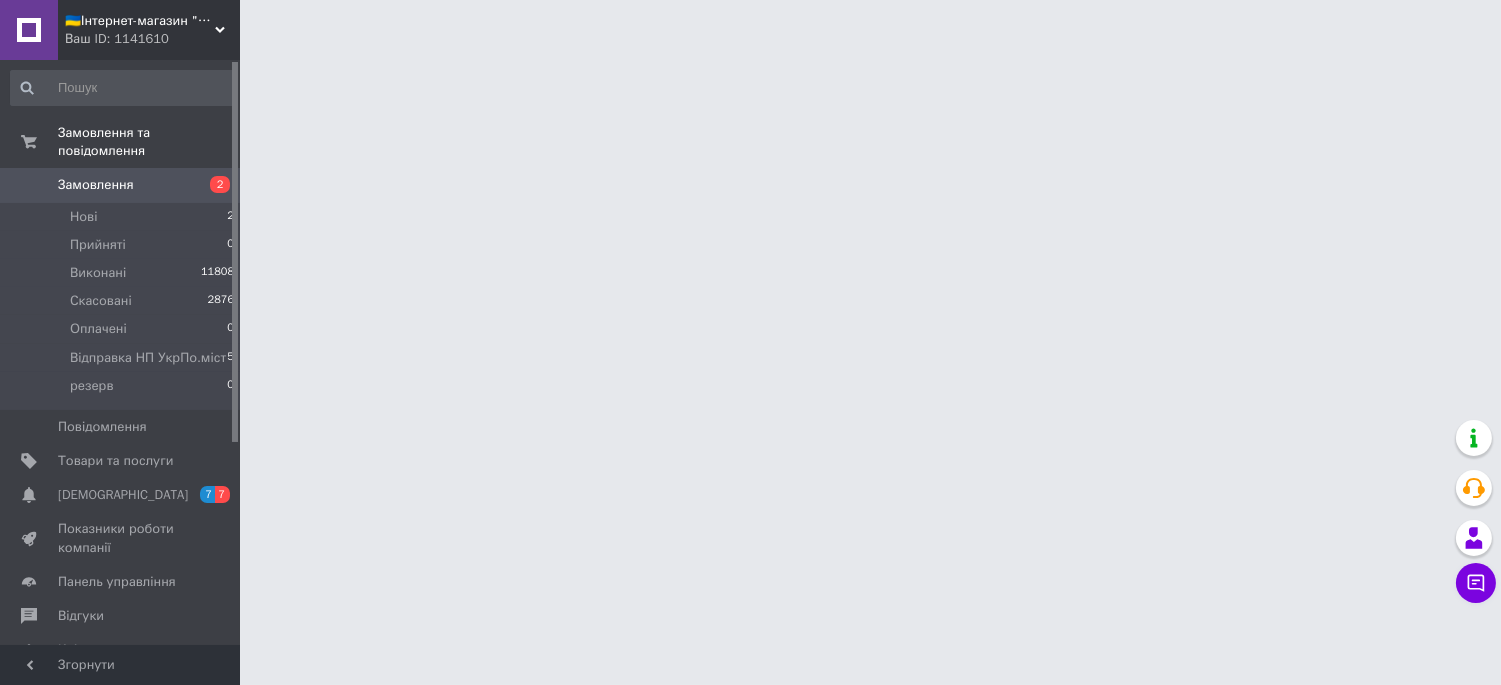scroll, scrollTop: 0, scrollLeft: 0, axis: both 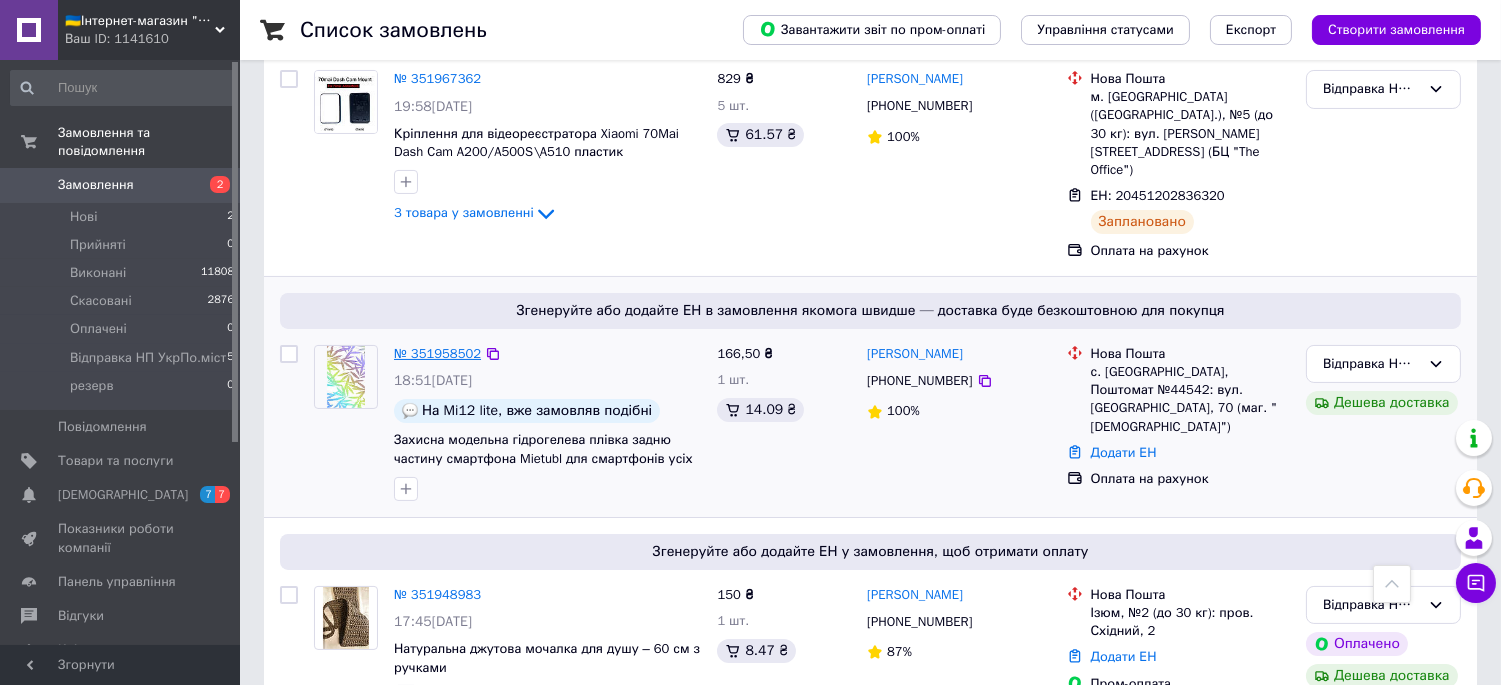 click on "№ 351958502" at bounding box center [437, 353] 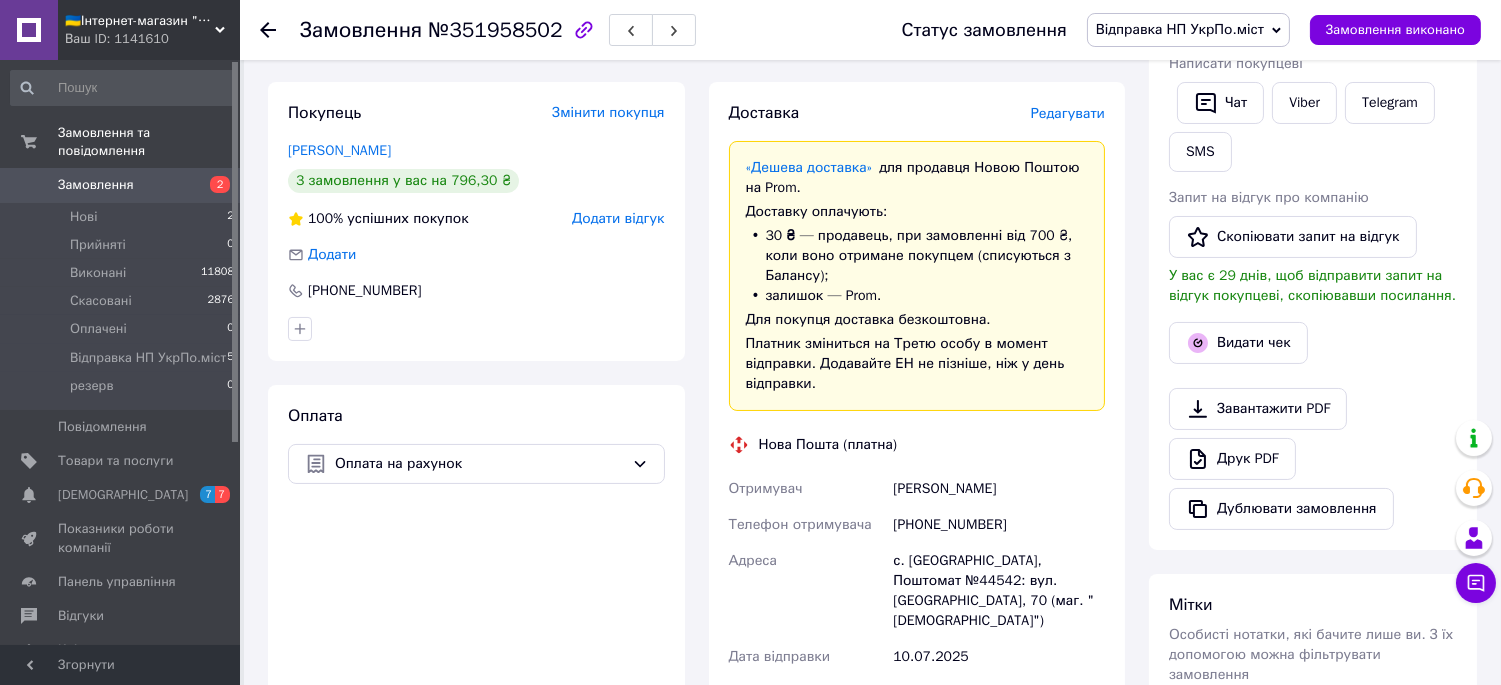 scroll, scrollTop: 444, scrollLeft: 0, axis: vertical 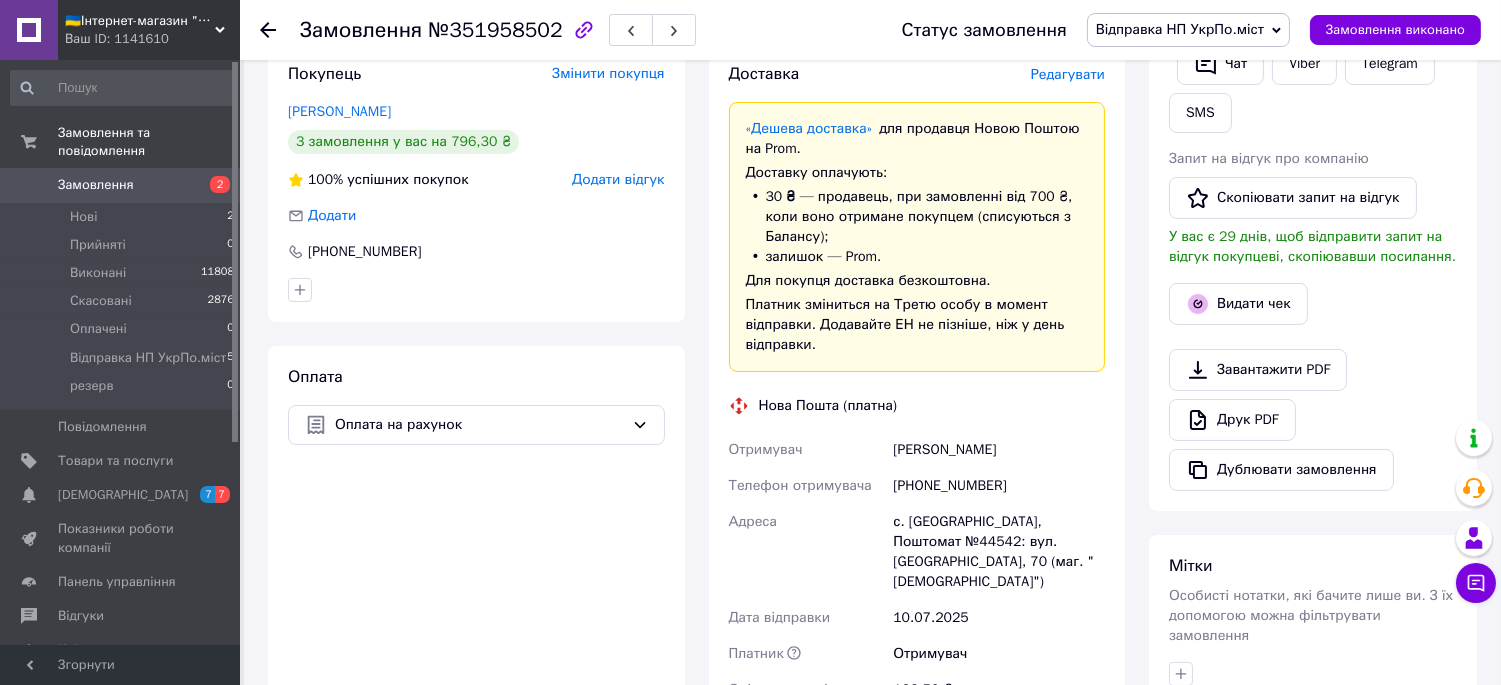 click on "Згенерувати ЕН" at bounding box center [917, 881] 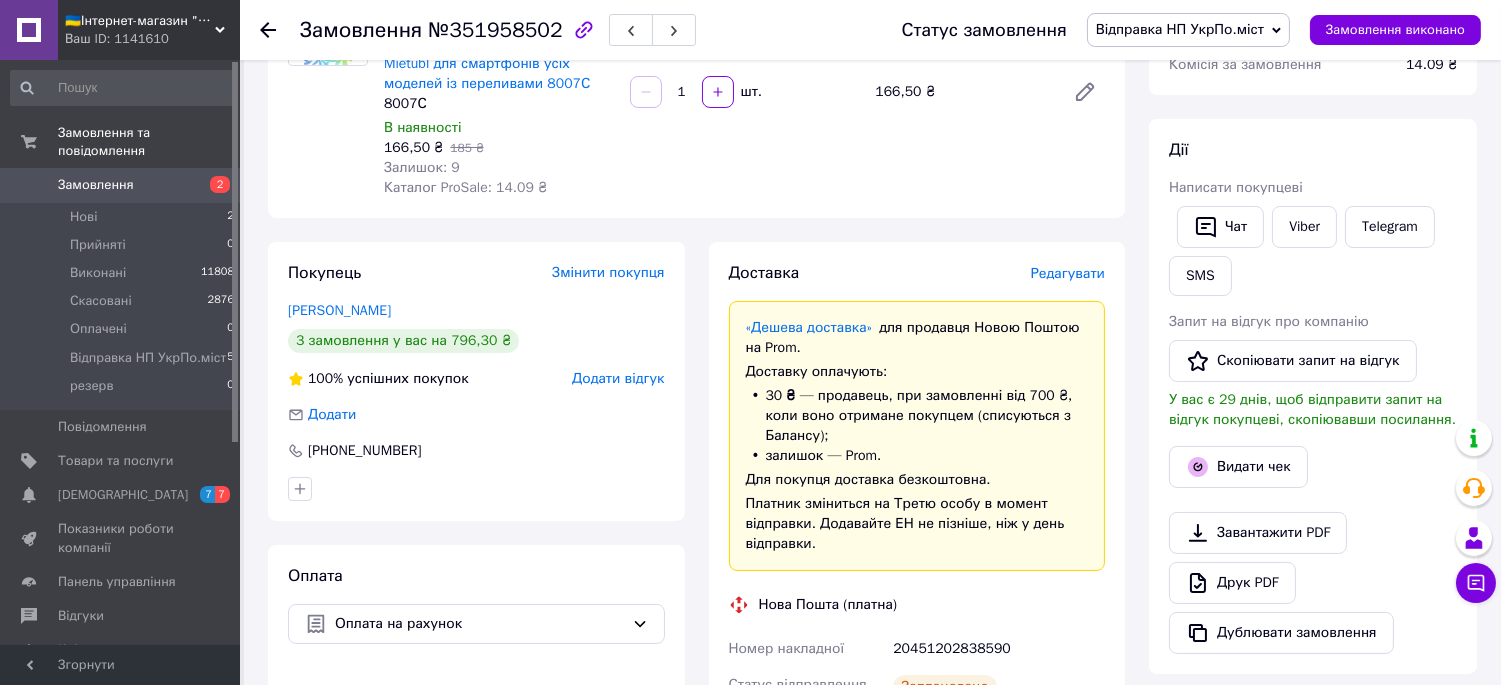 scroll, scrollTop: 222, scrollLeft: 0, axis: vertical 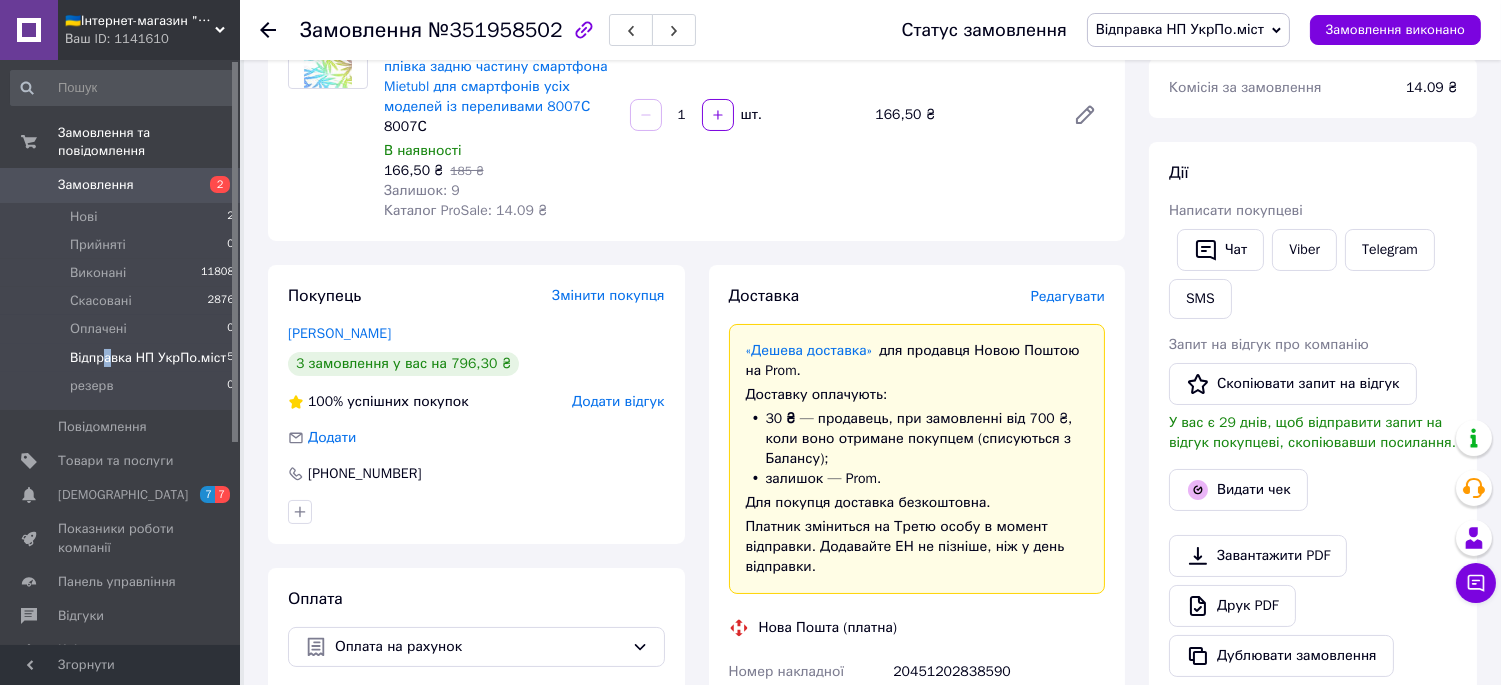 click on "Відправка НП УкрПо.міст" at bounding box center [148, 358] 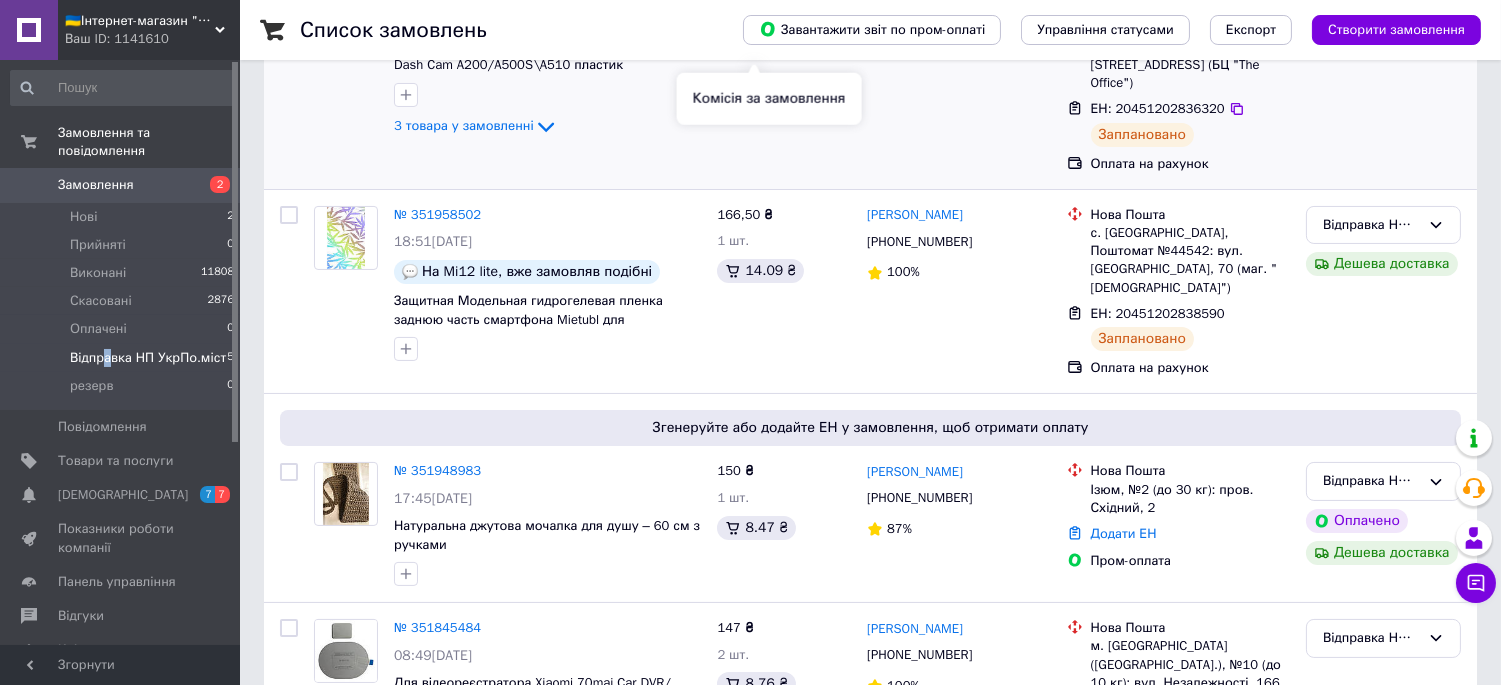 scroll, scrollTop: 555, scrollLeft: 0, axis: vertical 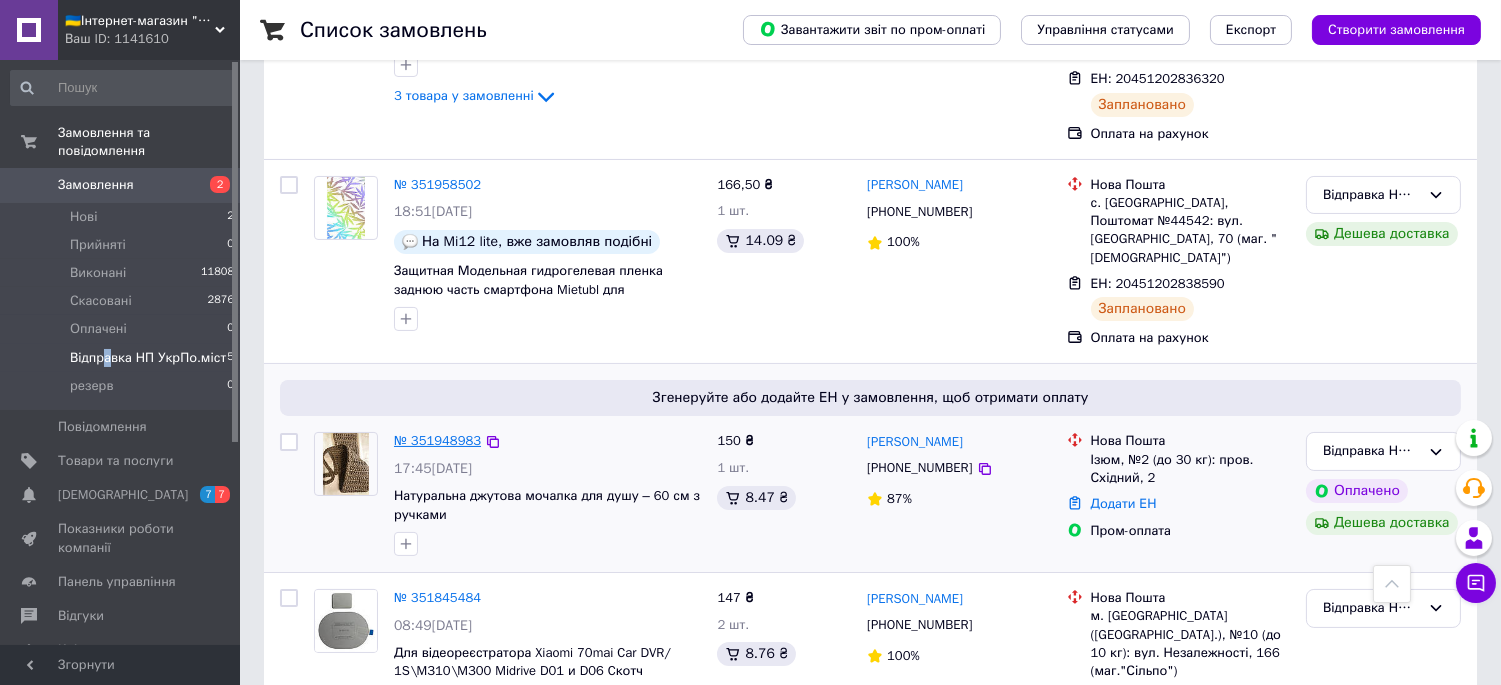 click on "№ 351948983" at bounding box center [437, 440] 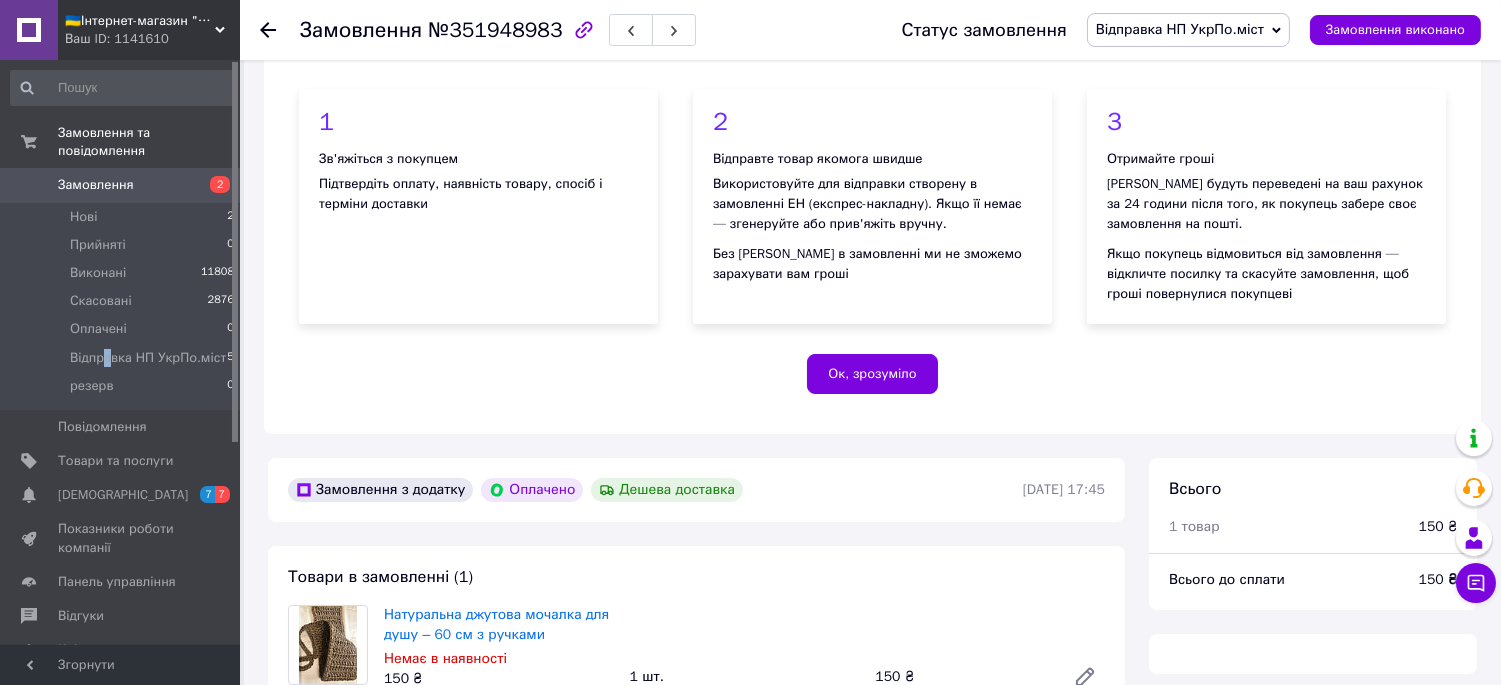 scroll, scrollTop: 555, scrollLeft: 0, axis: vertical 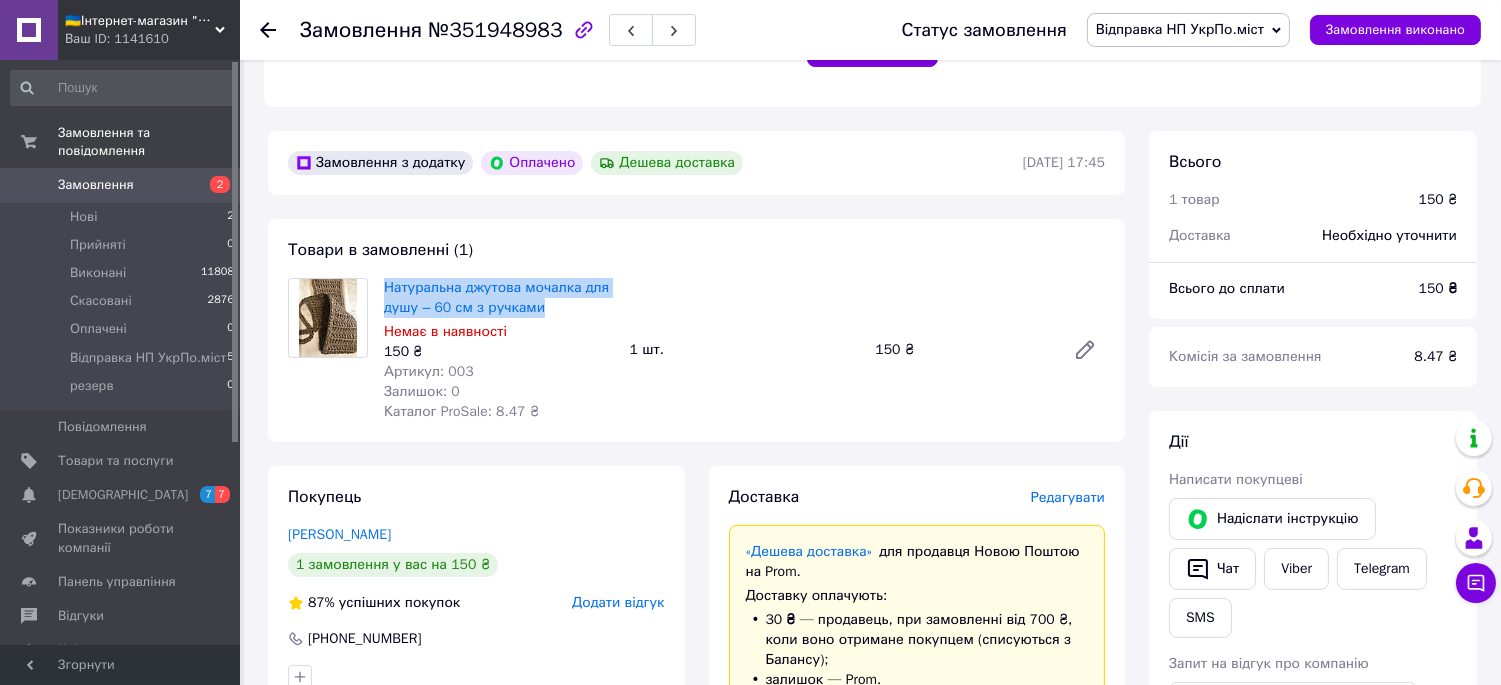 drag, startPoint x: 382, startPoint y: 196, endPoint x: 482, endPoint y: 222, distance: 103.32473 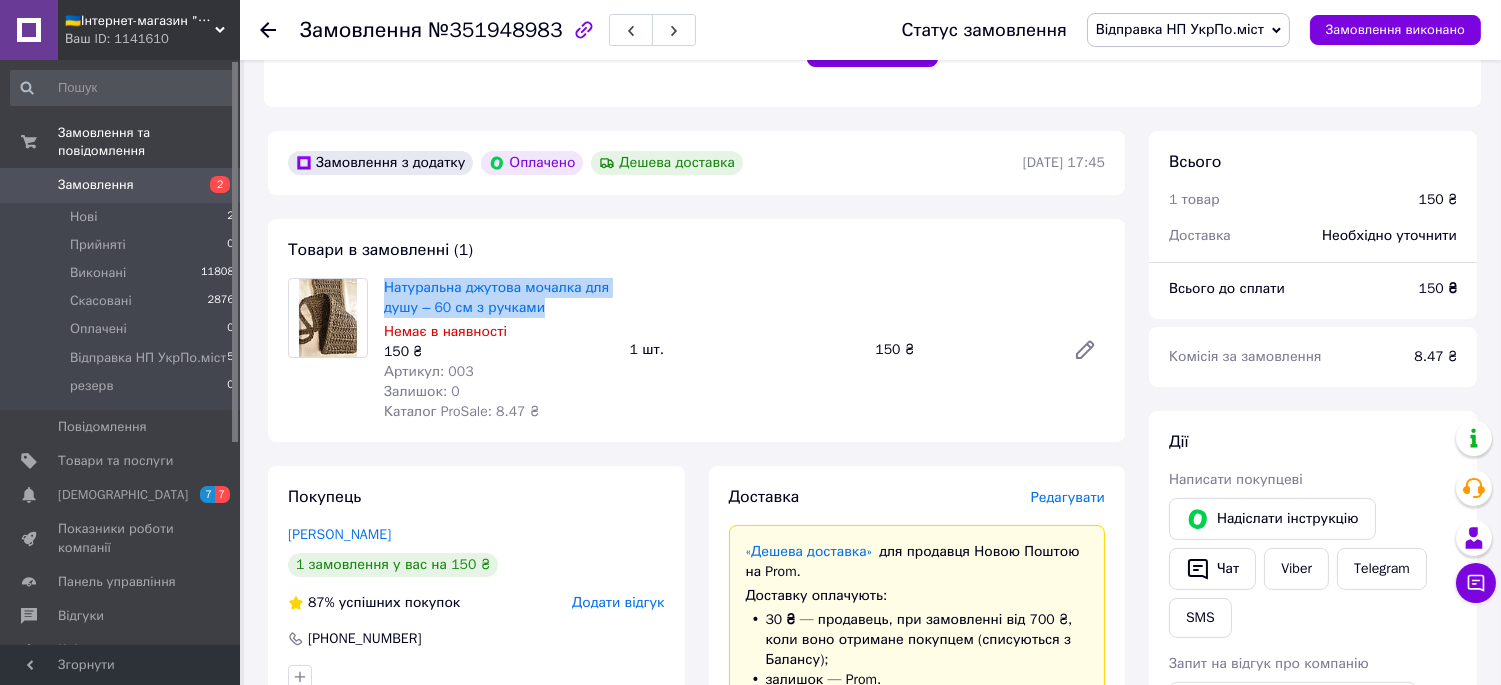 copy on "Натуральна джутова мочалка для душу – 60 см з ручками" 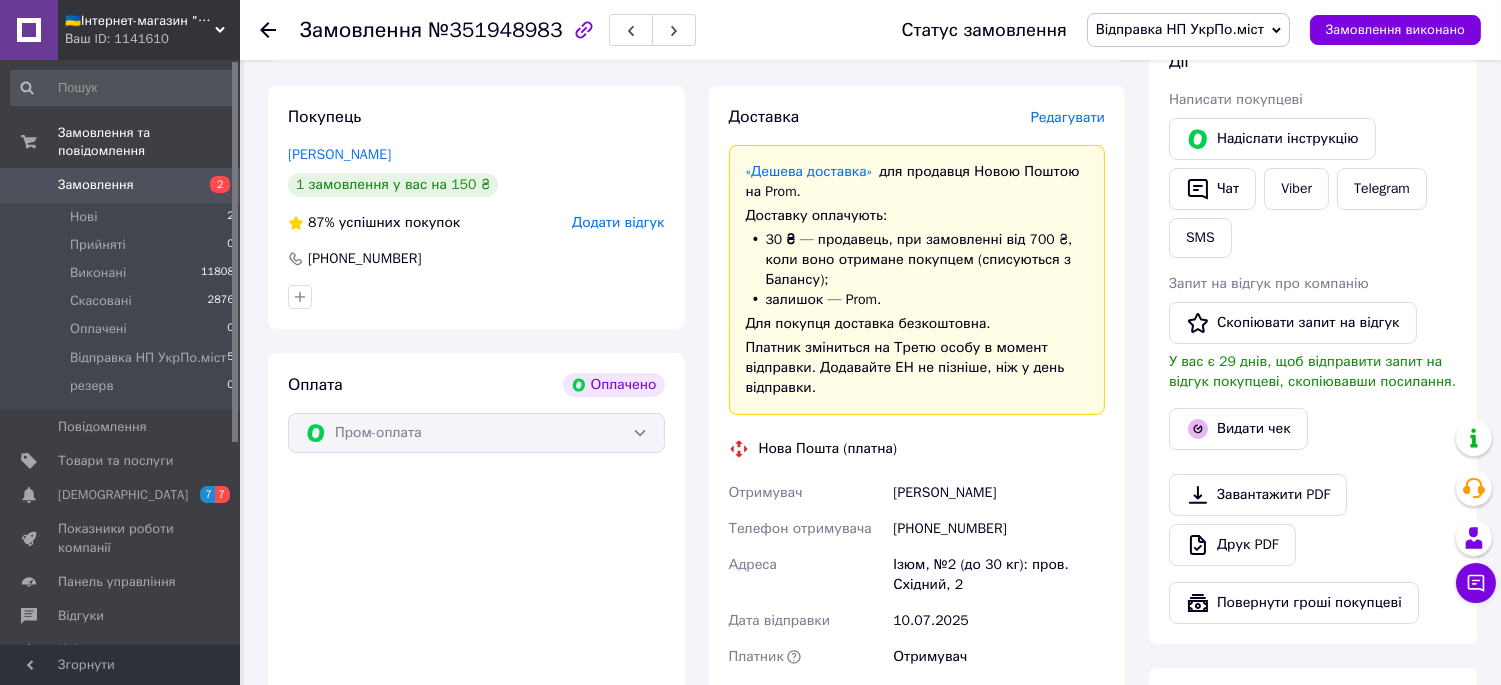 scroll, scrollTop: 1111, scrollLeft: 0, axis: vertical 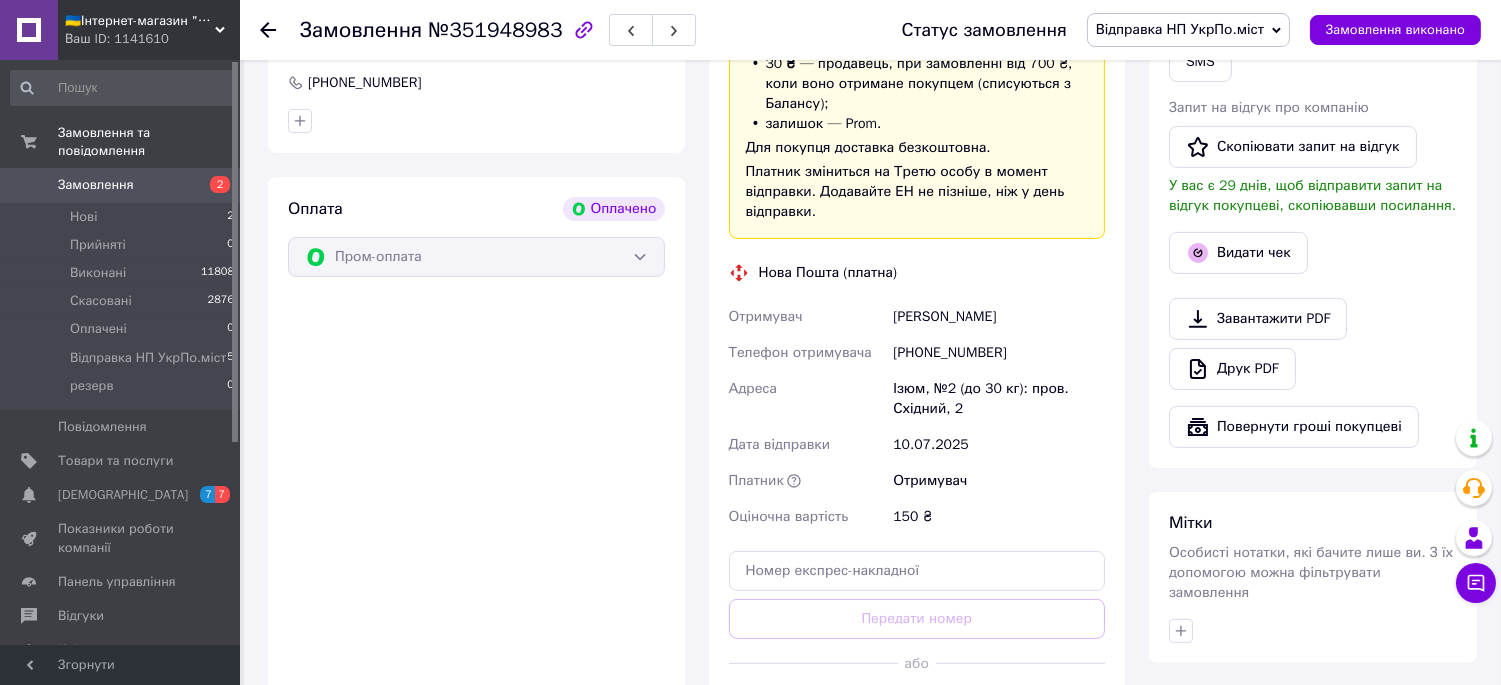 click on "Згенерувати ЕН" at bounding box center [917, 708] 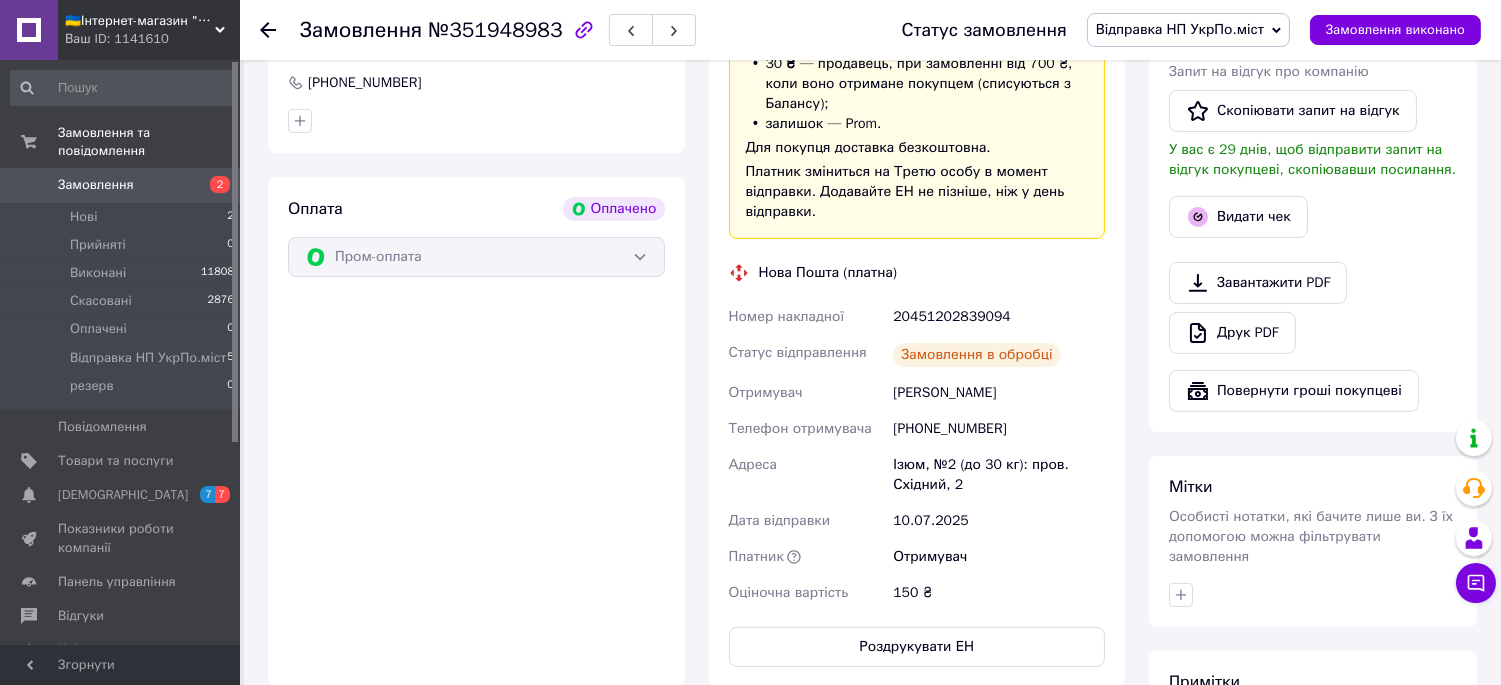 scroll, scrollTop: 1, scrollLeft: 0, axis: vertical 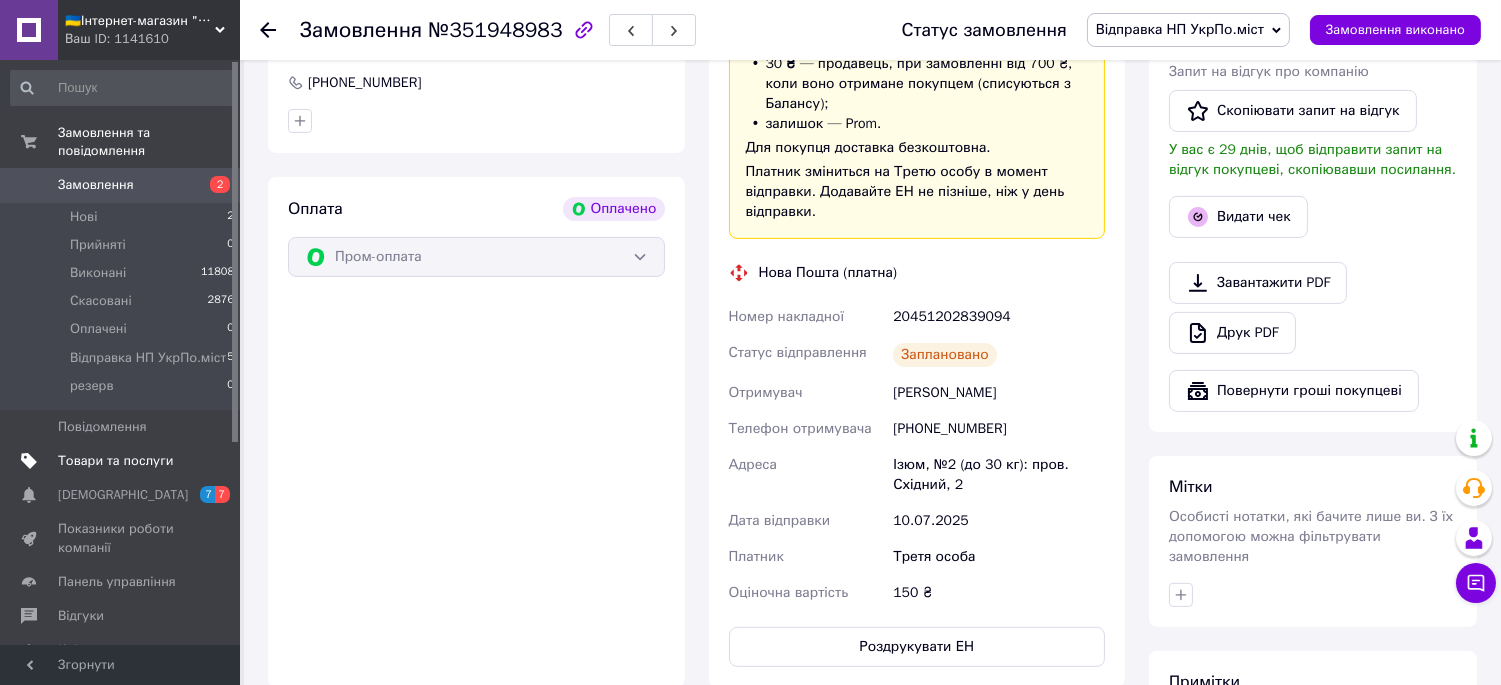 click on "Товари та послуги" at bounding box center (115, 461) 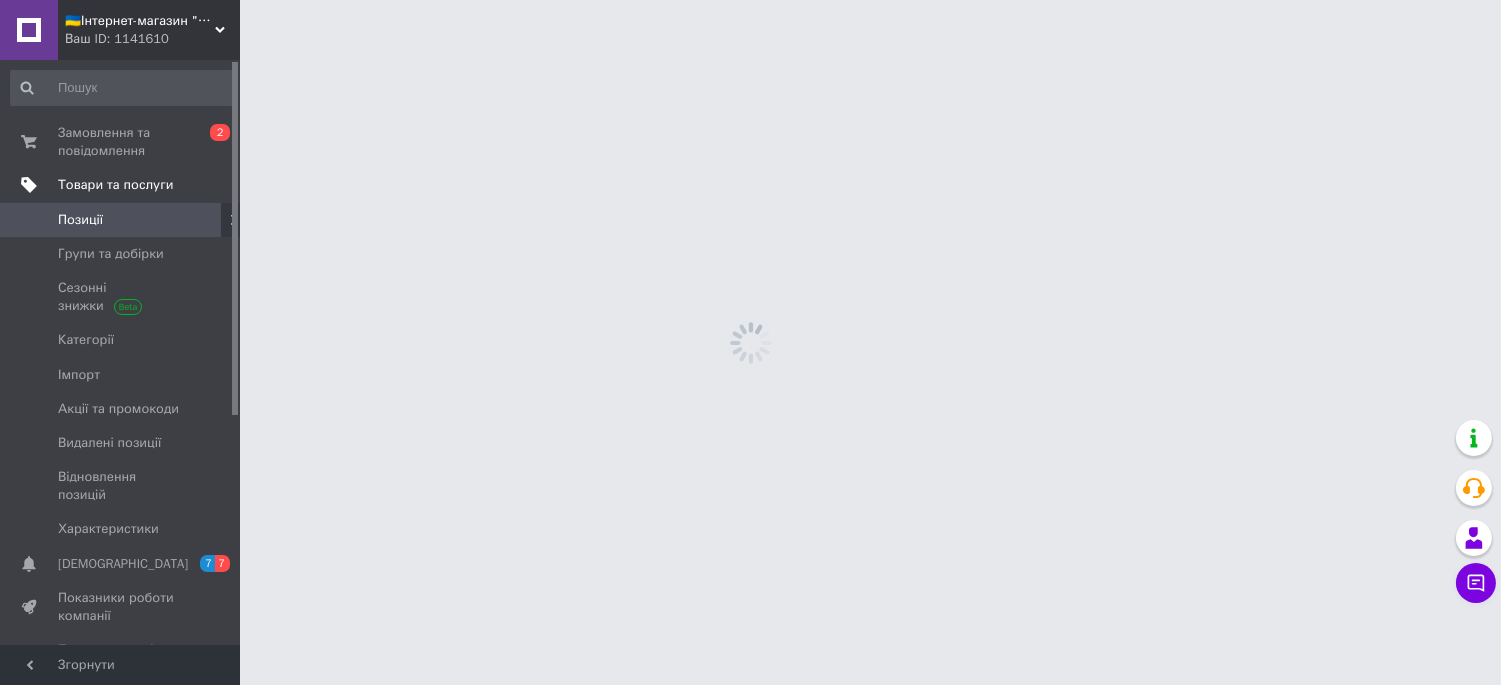 scroll, scrollTop: 0, scrollLeft: 0, axis: both 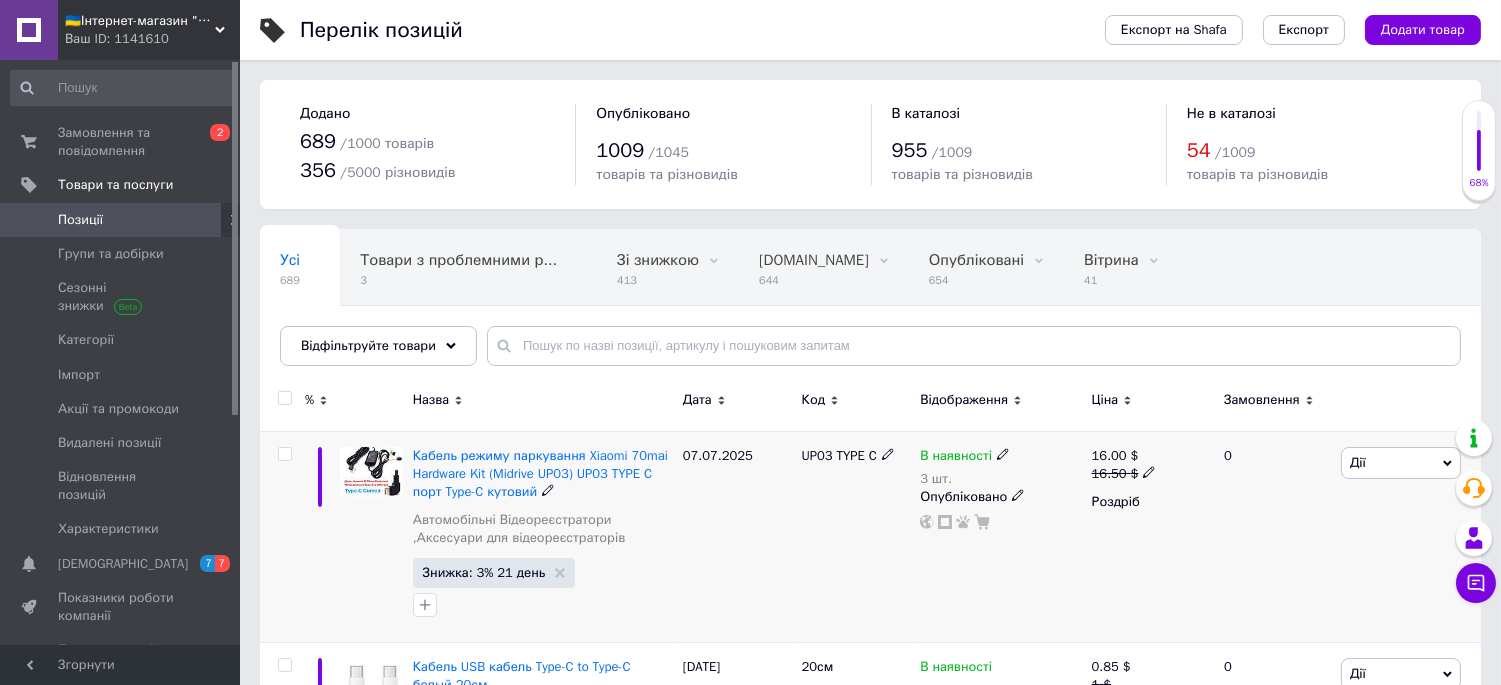 click on "[PERSON_NAME] Підняти на початок групи Копіювати Знижка Подарунок Супутні Приховати Ярлик Додати на вітрину Додати в кампанію Каталог ProSale Видалити" at bounding box center [1408, 536] 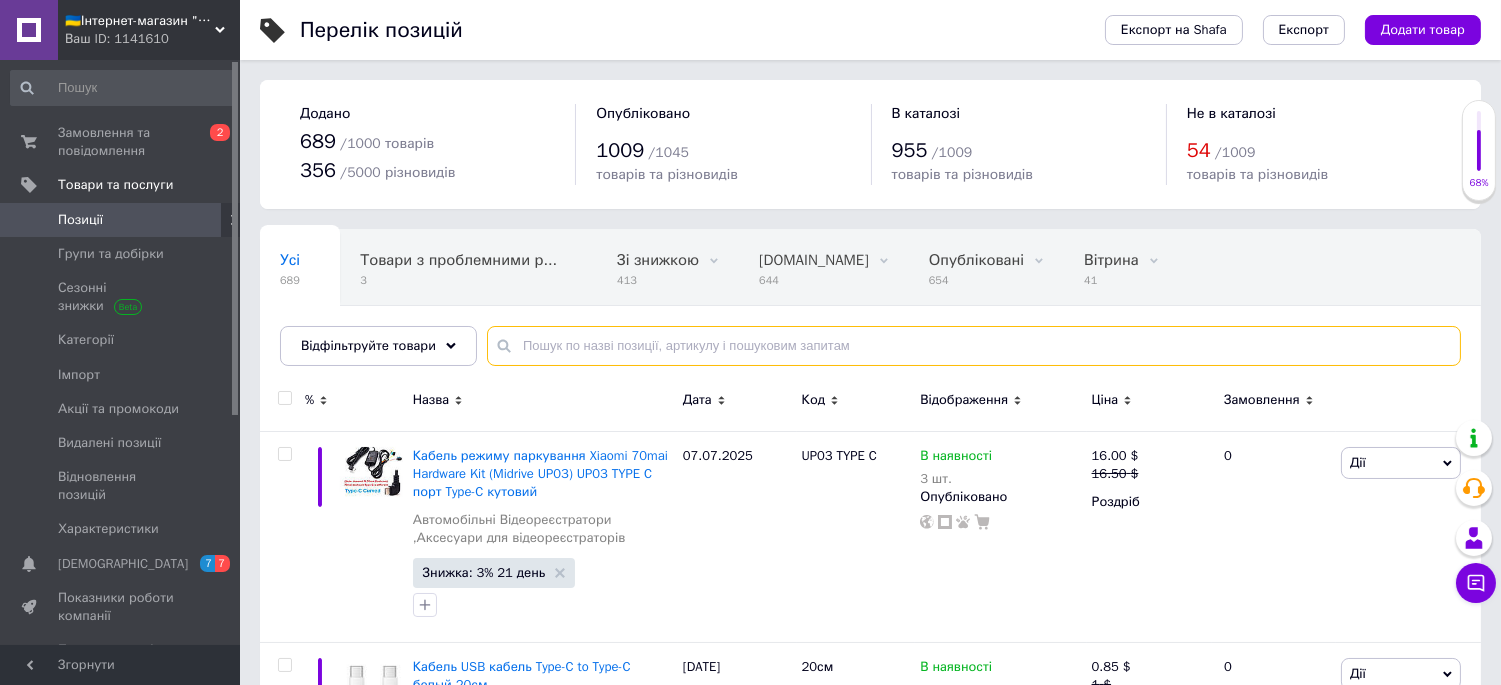 click at bounding box center (974, 346) 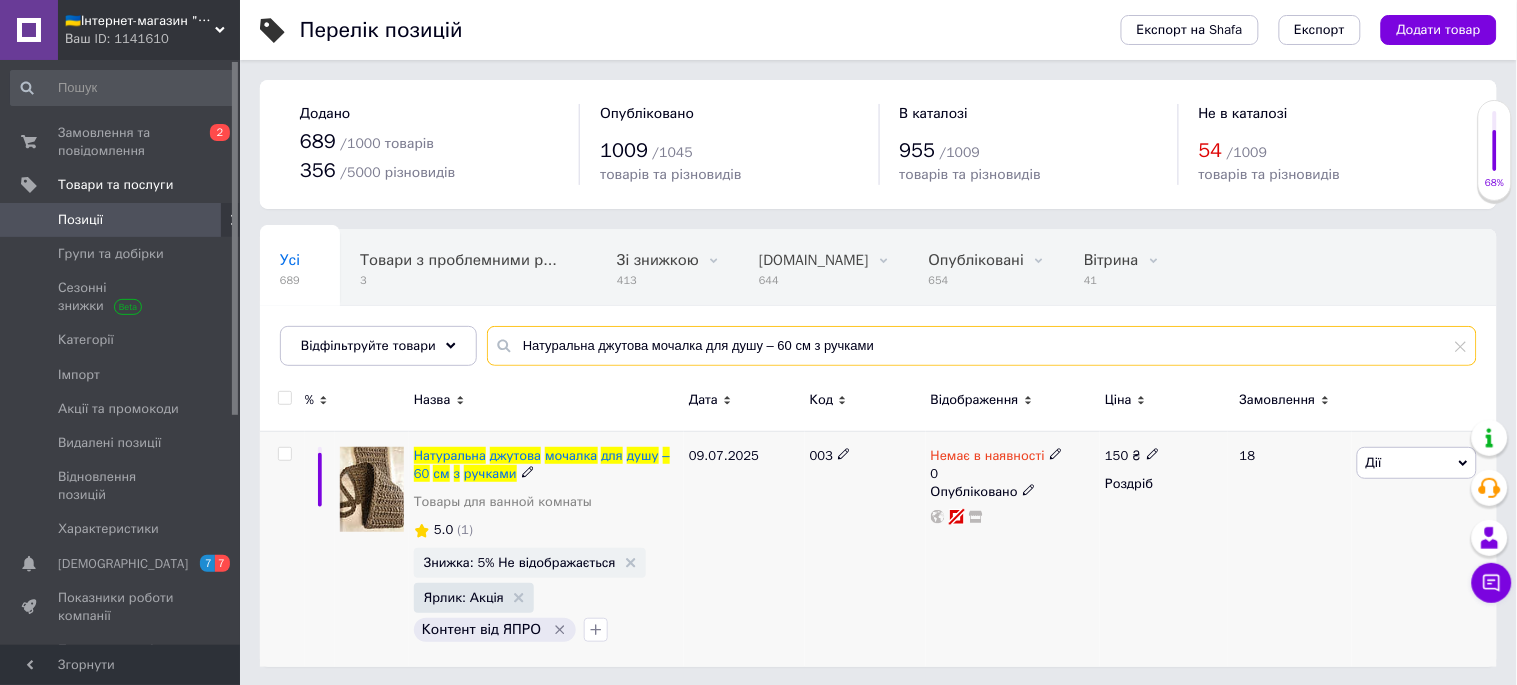 type on "Натуральна джутова мочалка для душу – 60 см з ручками" 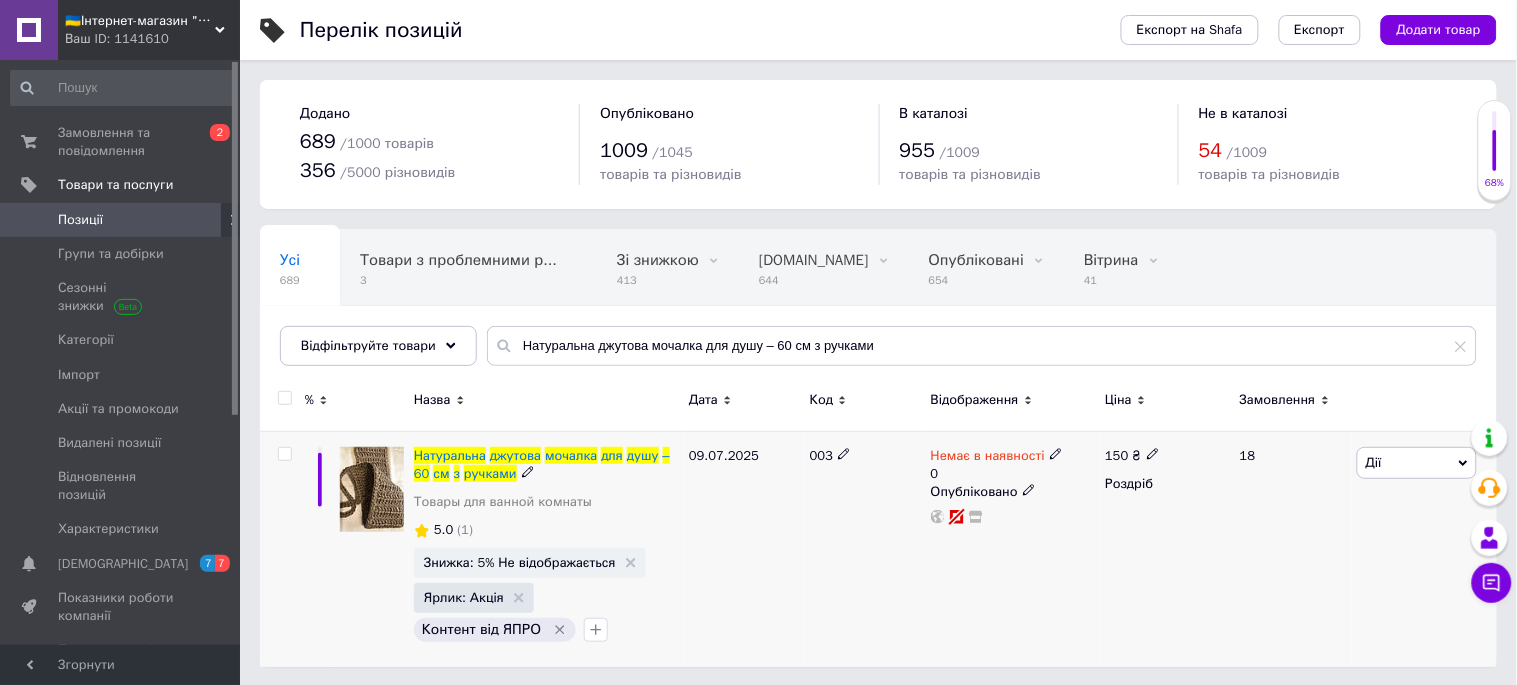 click at bounding box center (1056, 453) 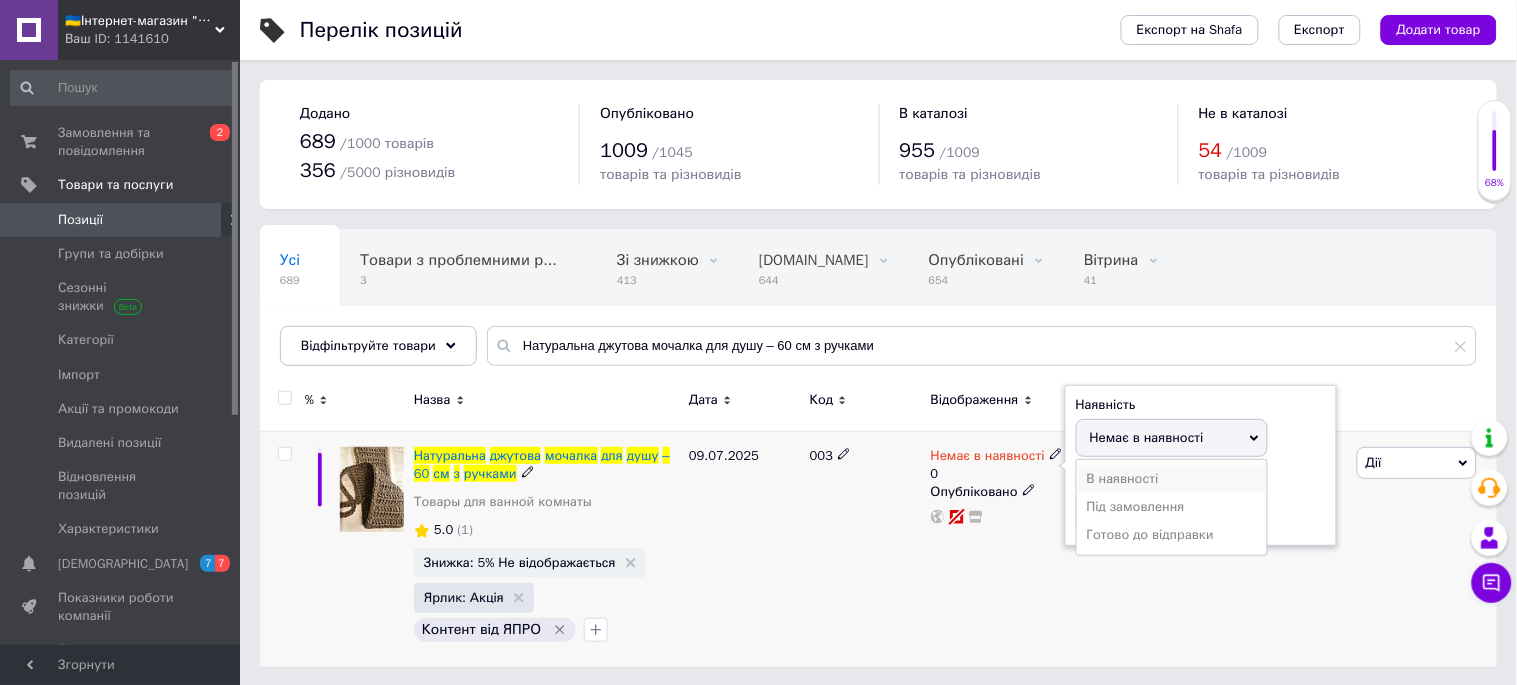 click on "В наявності" at bounding box center (1172, 479) 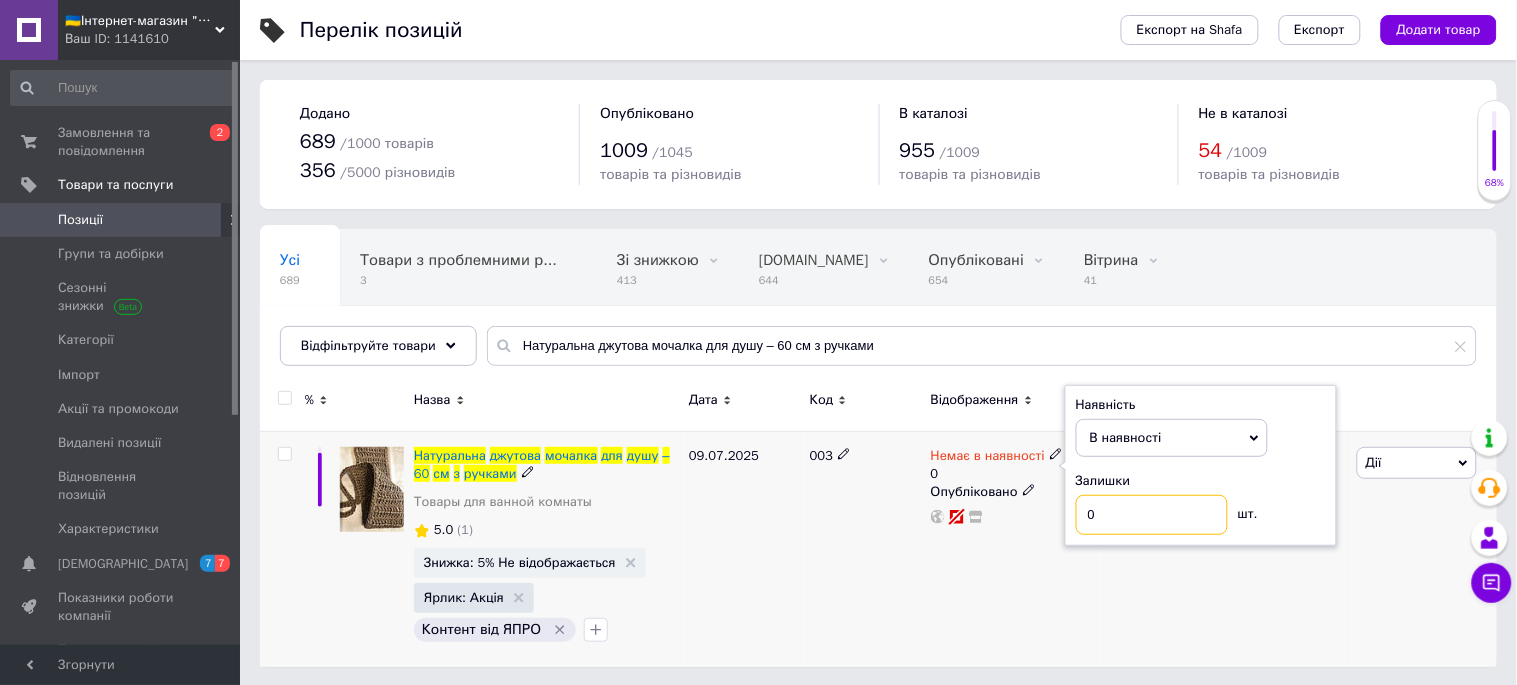 drag, startPoint x: 1114, startPoint y: 504, endPoint x: 1031, endPoint y: 478, distance: 86.977005 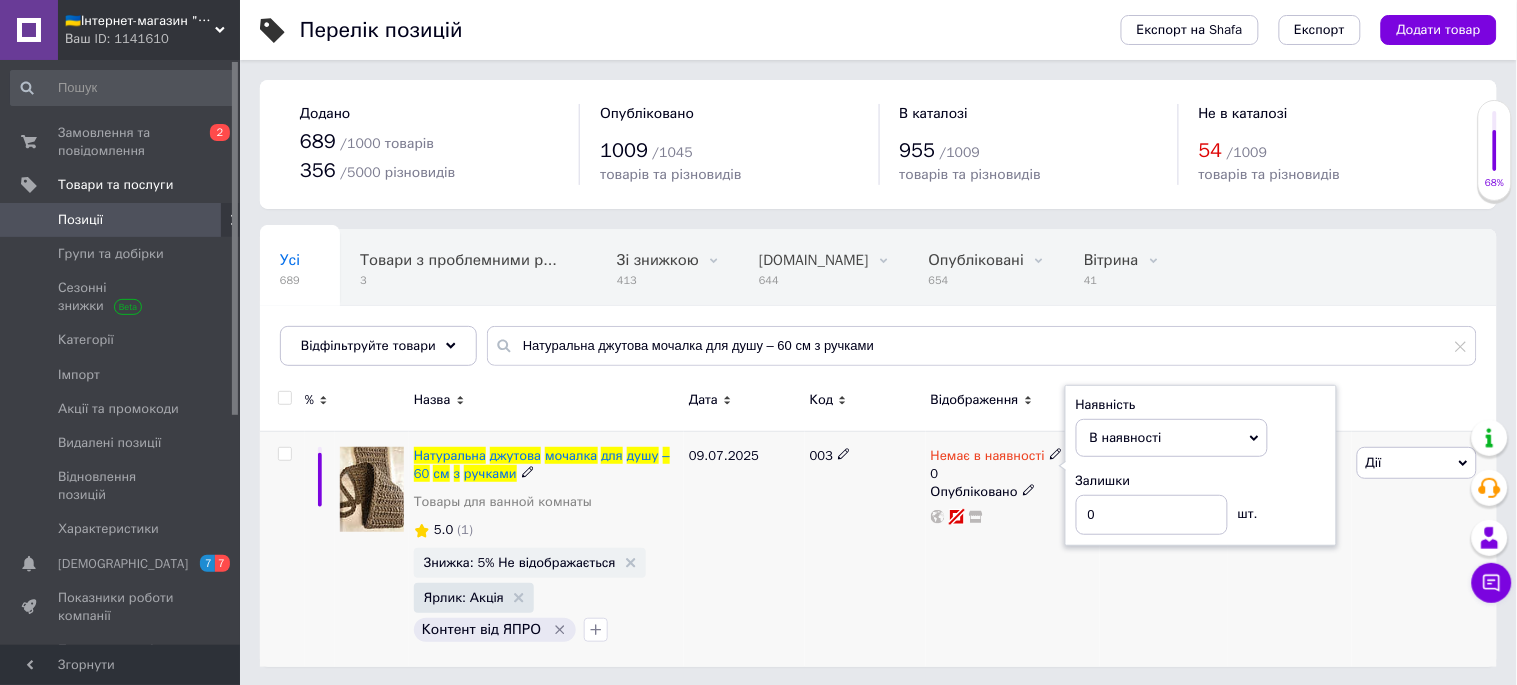 click on "09.07.2025" at bounding box center (744, 549) 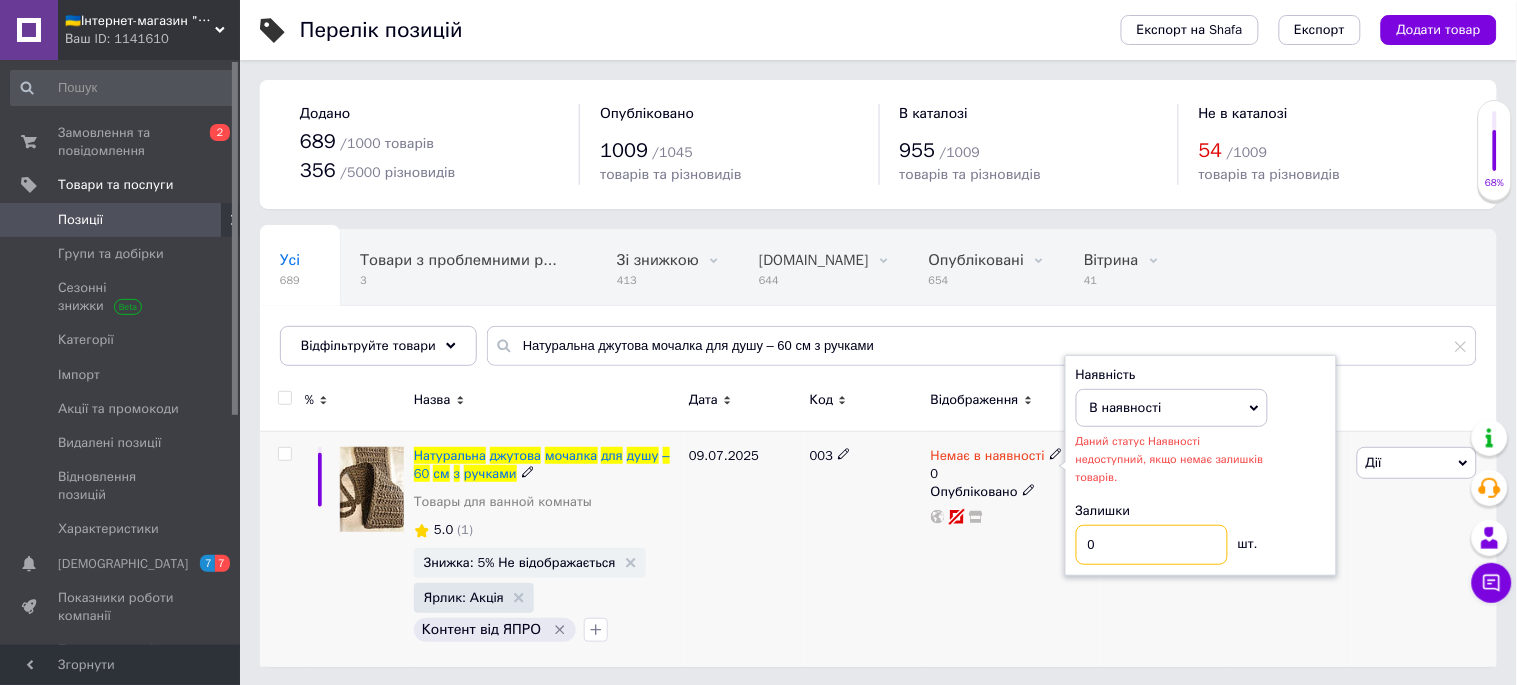 drag, startPoint x: 1060, startPoint y: 517, endPoint x: 1042, endPoint y: 520, distance: 18.248287 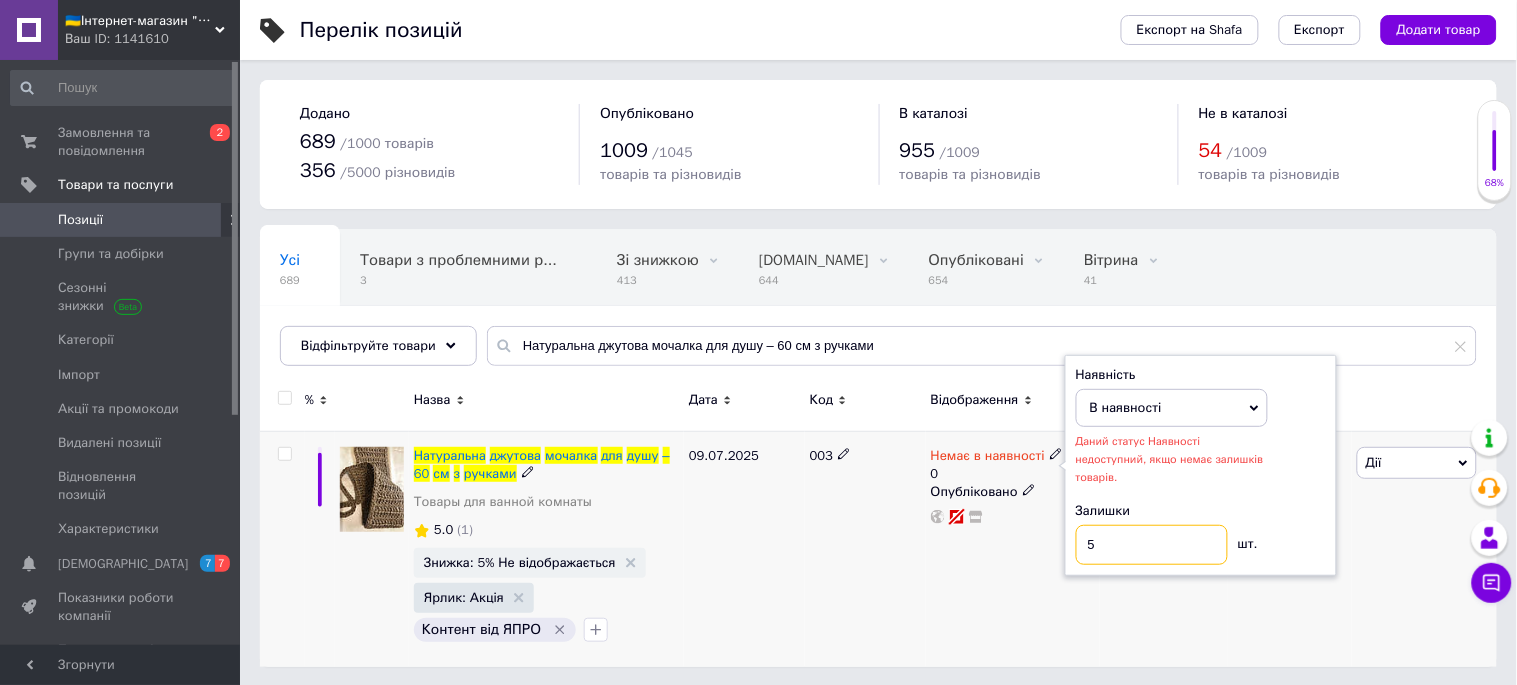 type on "5" 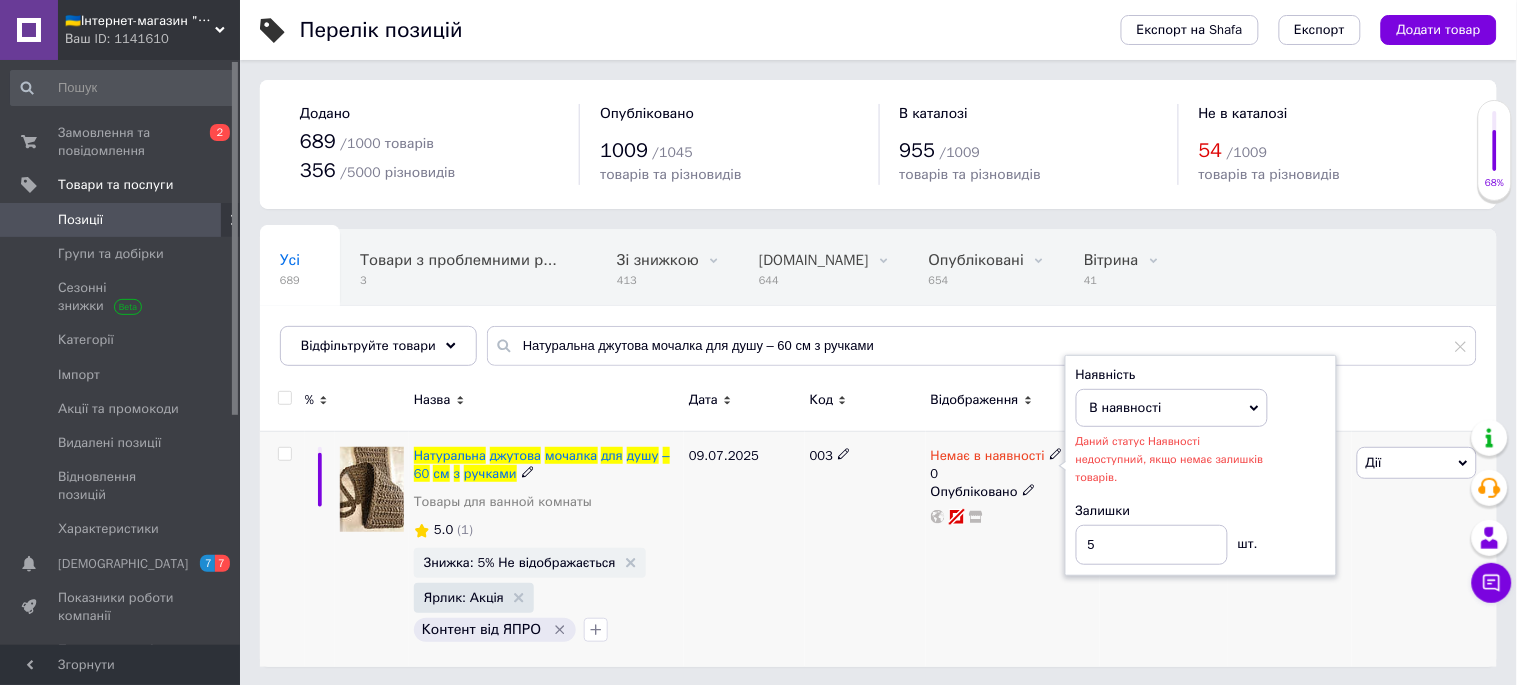 click on "003" at bounding box center (865, 549) 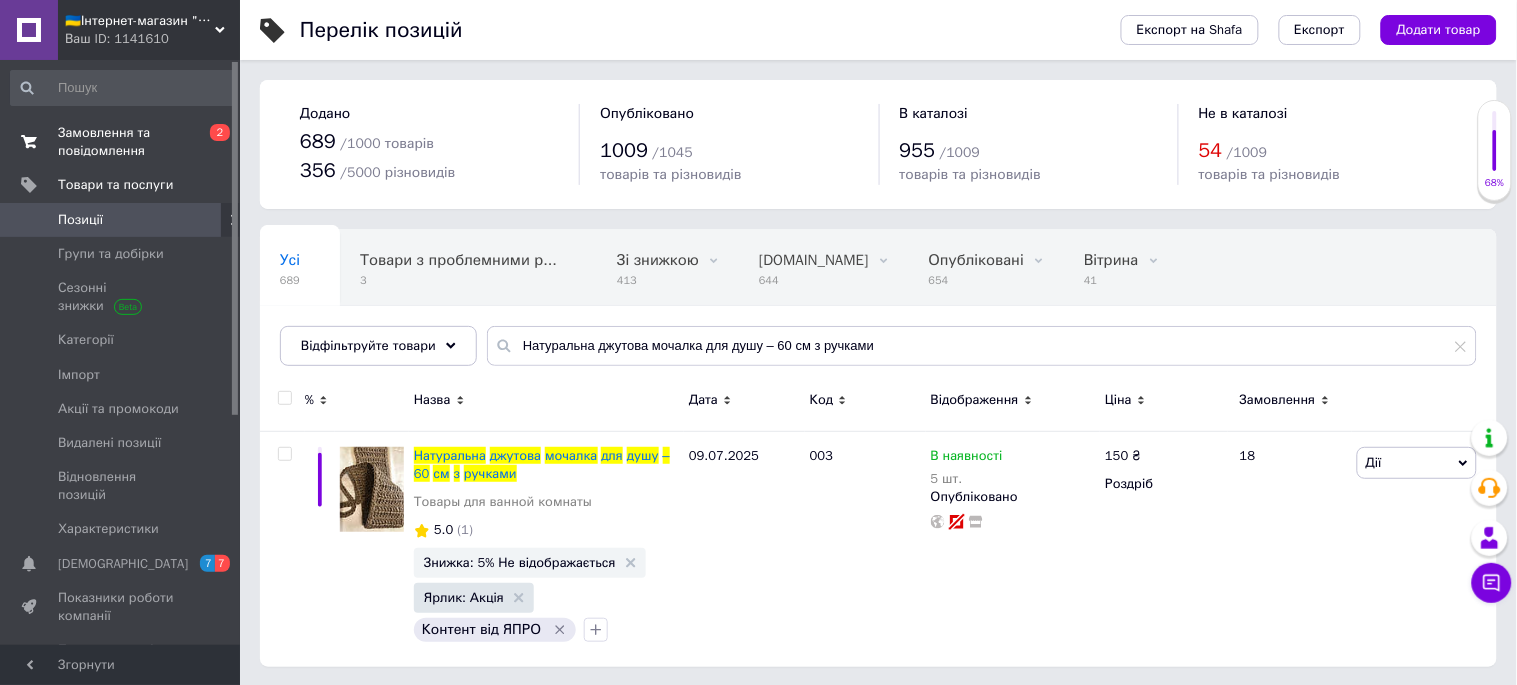 click on "Замовлення та повідомлення" at bounding box center (121, 142) 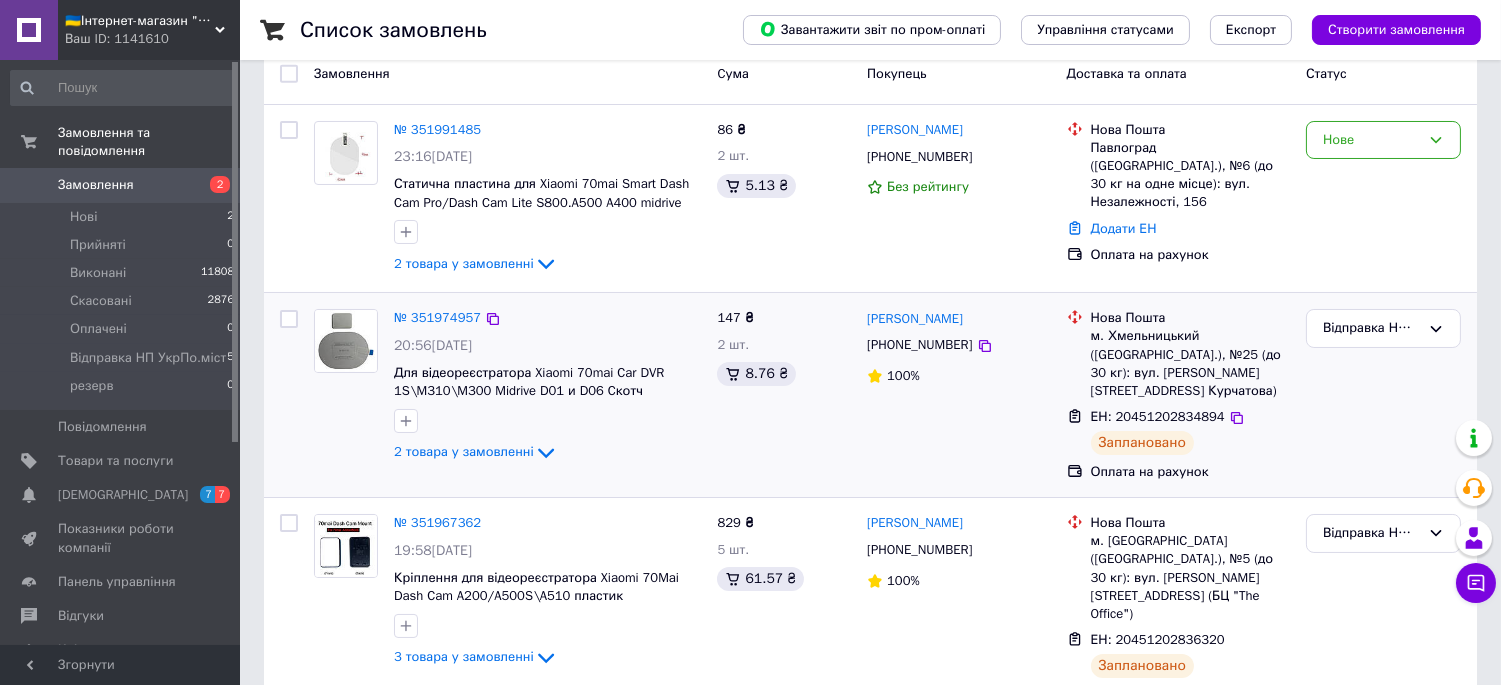 scroll, scrollTop: 0, scrollLeft: 0, axis: both 